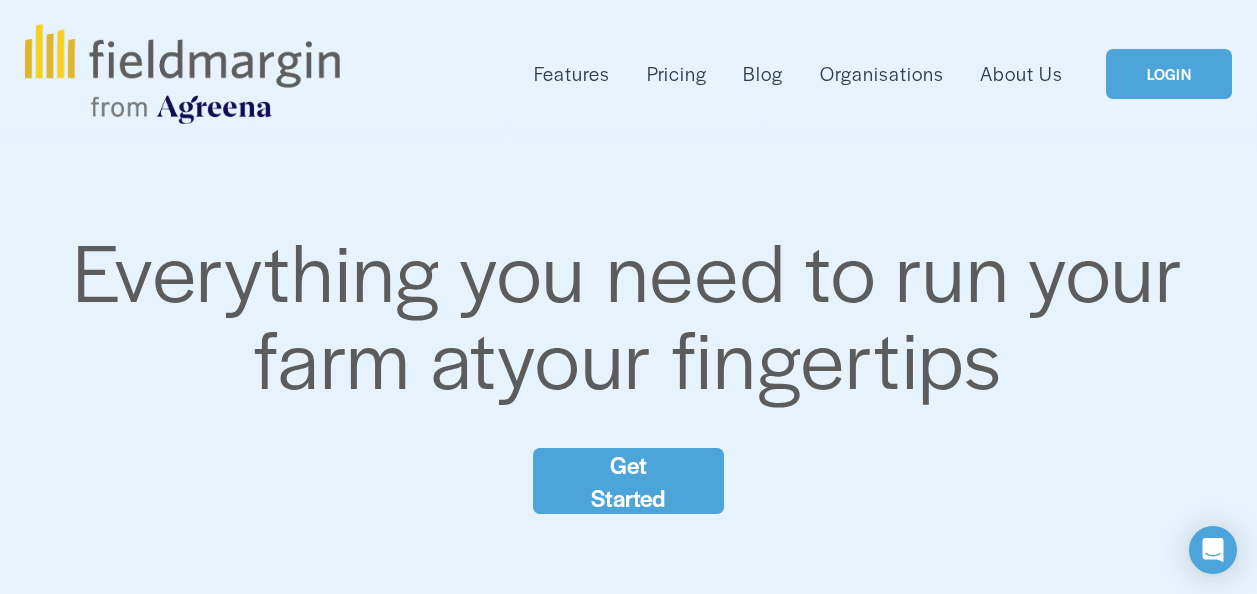 scroll, scrollTop: 0, scrollLeft: 0, axis: both 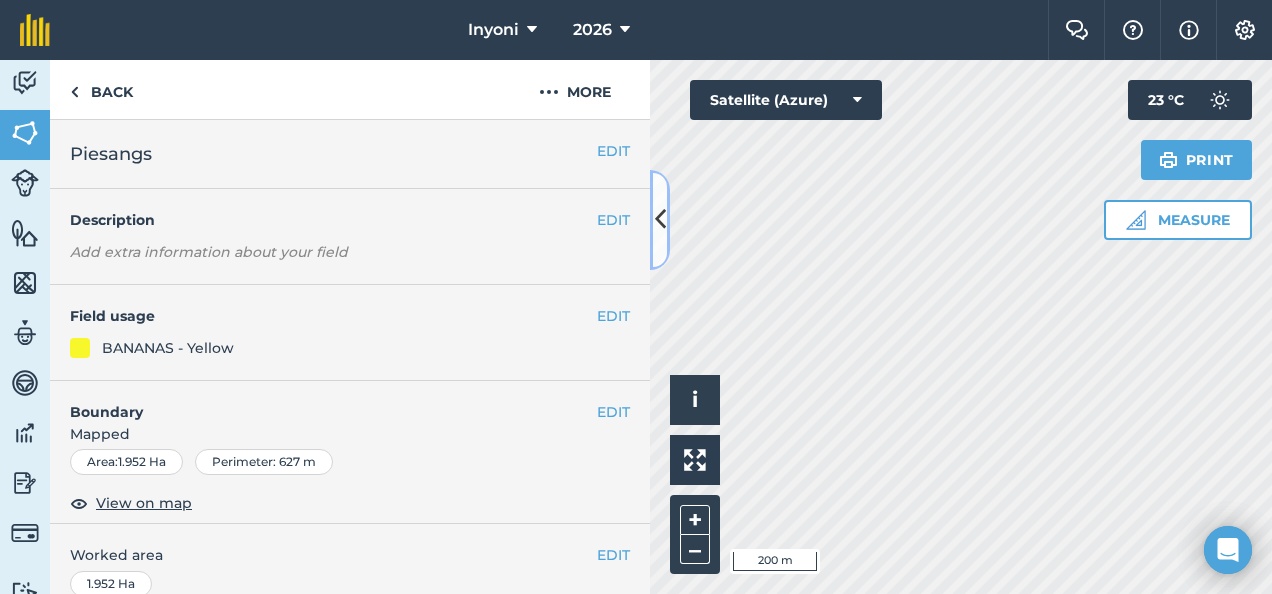 click at bounding box center (660, 220) 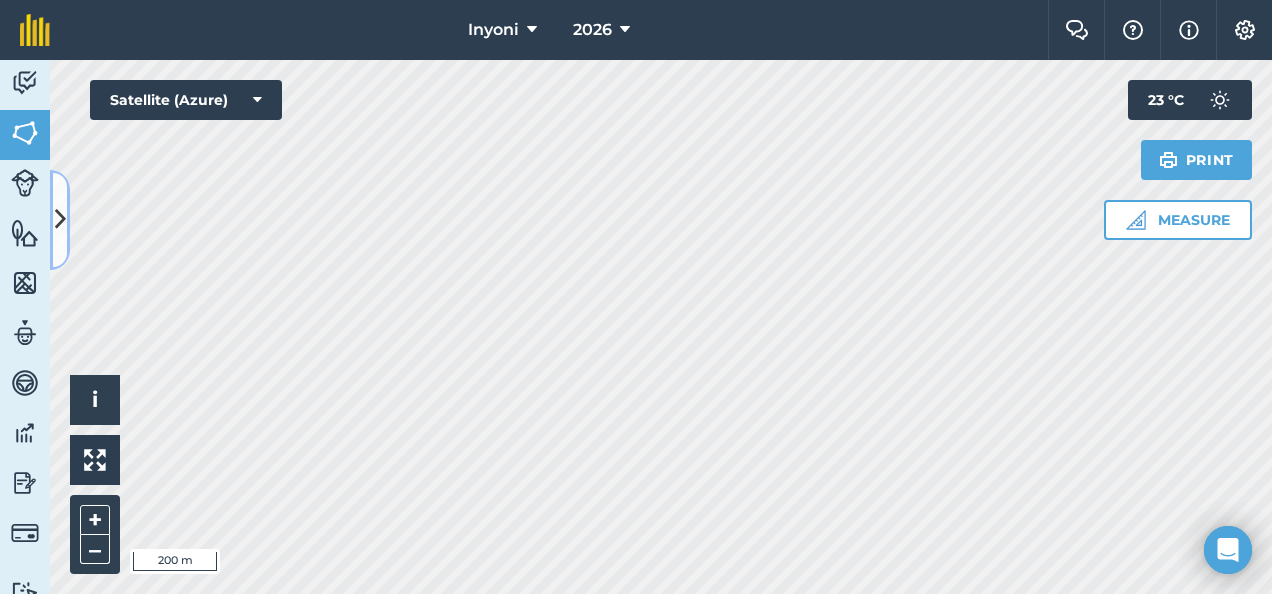 click at bounding box center (60, 219) 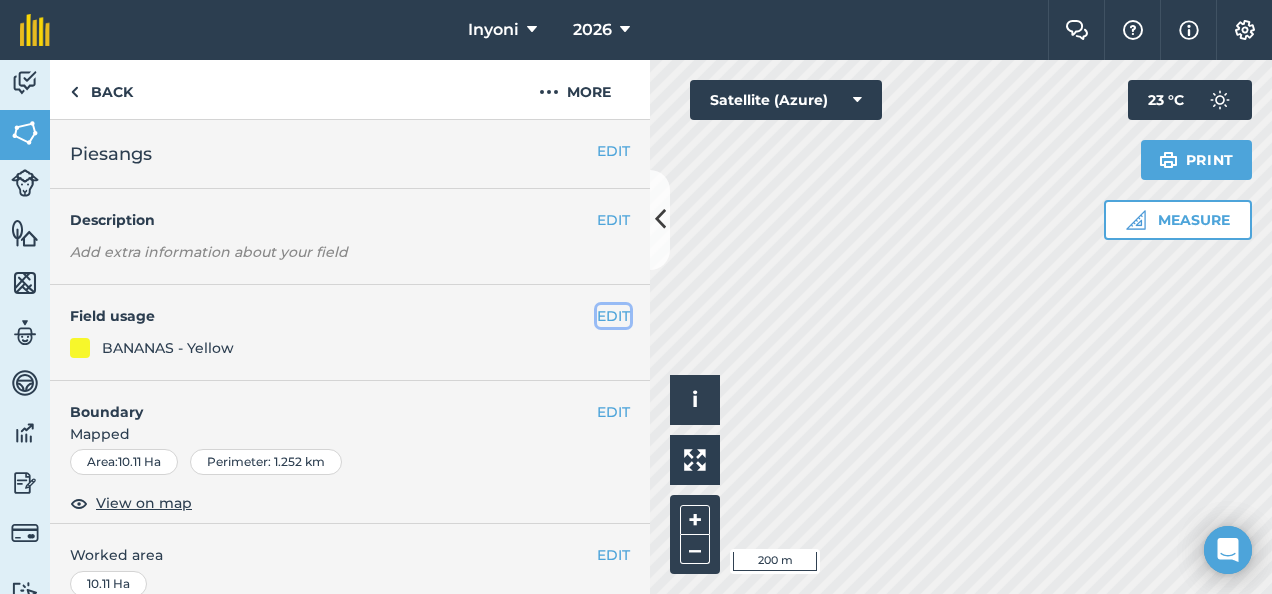 click on "EDIT" at bounding box center (613, 316) 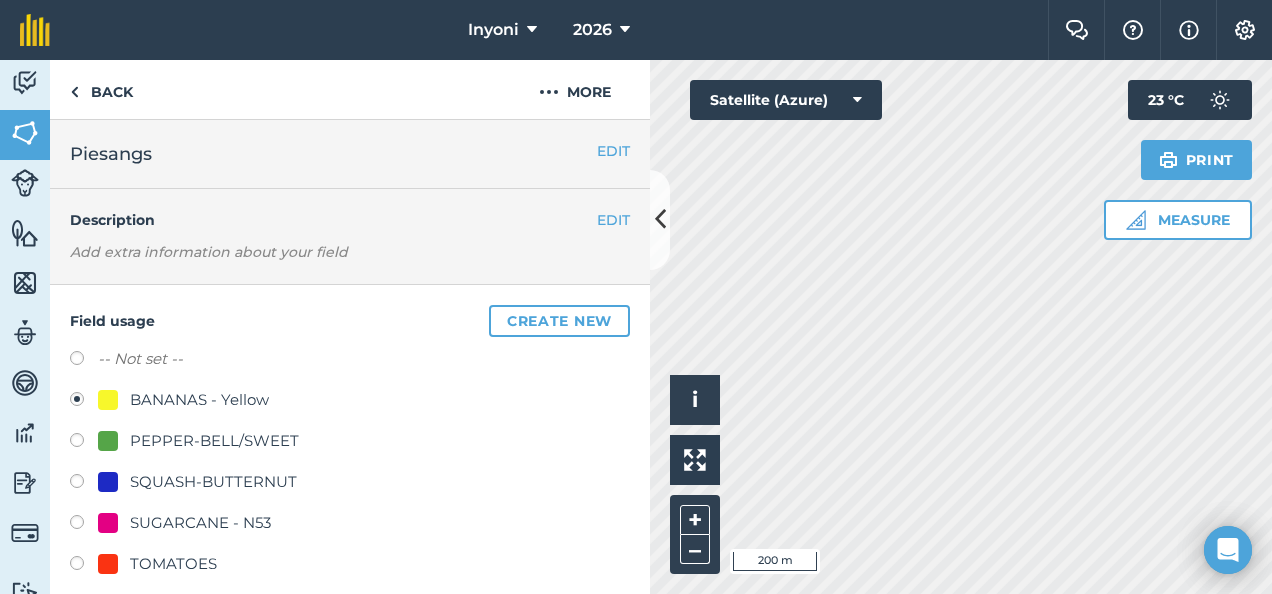 click at bounding box center (108, 564) 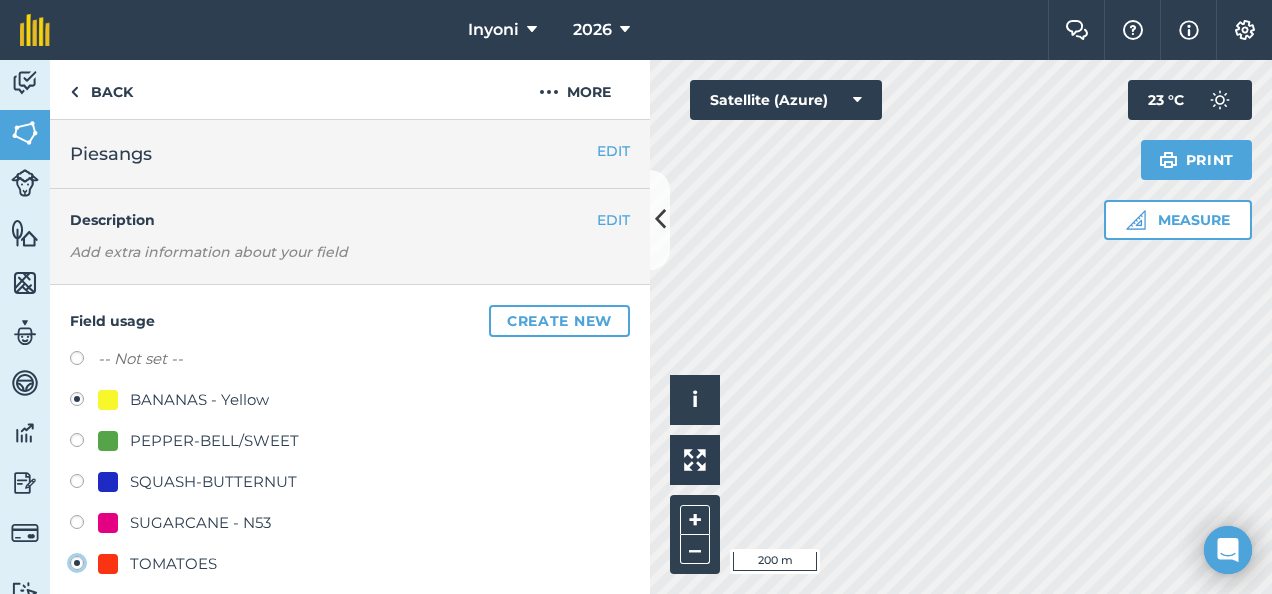 radio on "true" 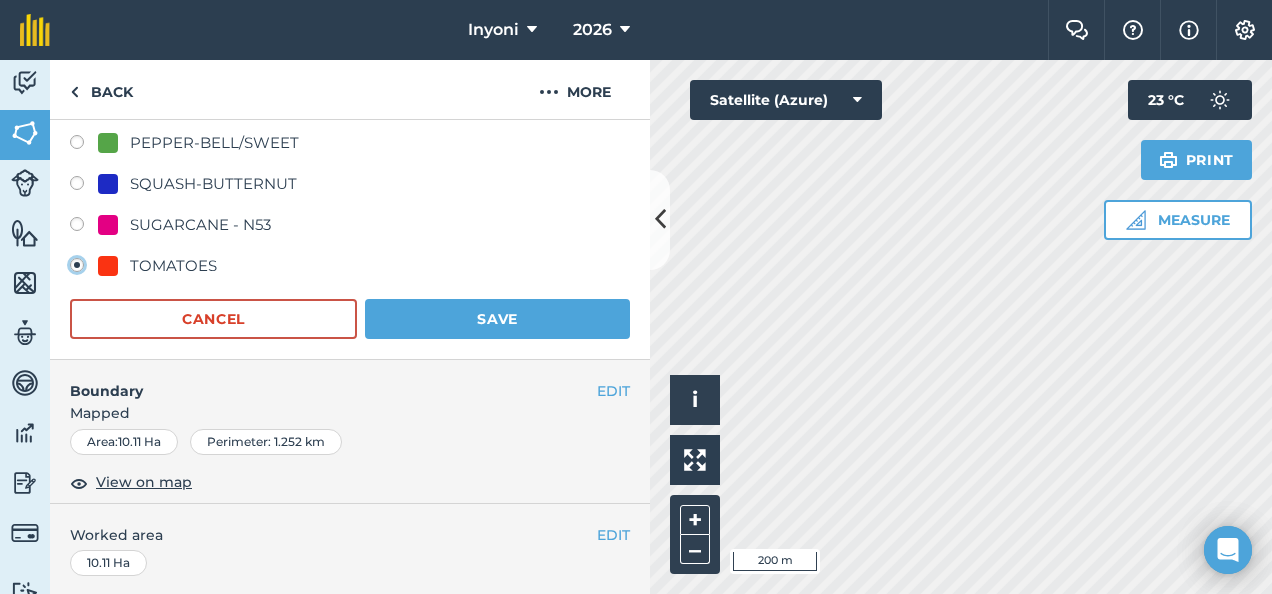 scroll, scrollTop: 298, scrollLeft: 0, axis: vertical 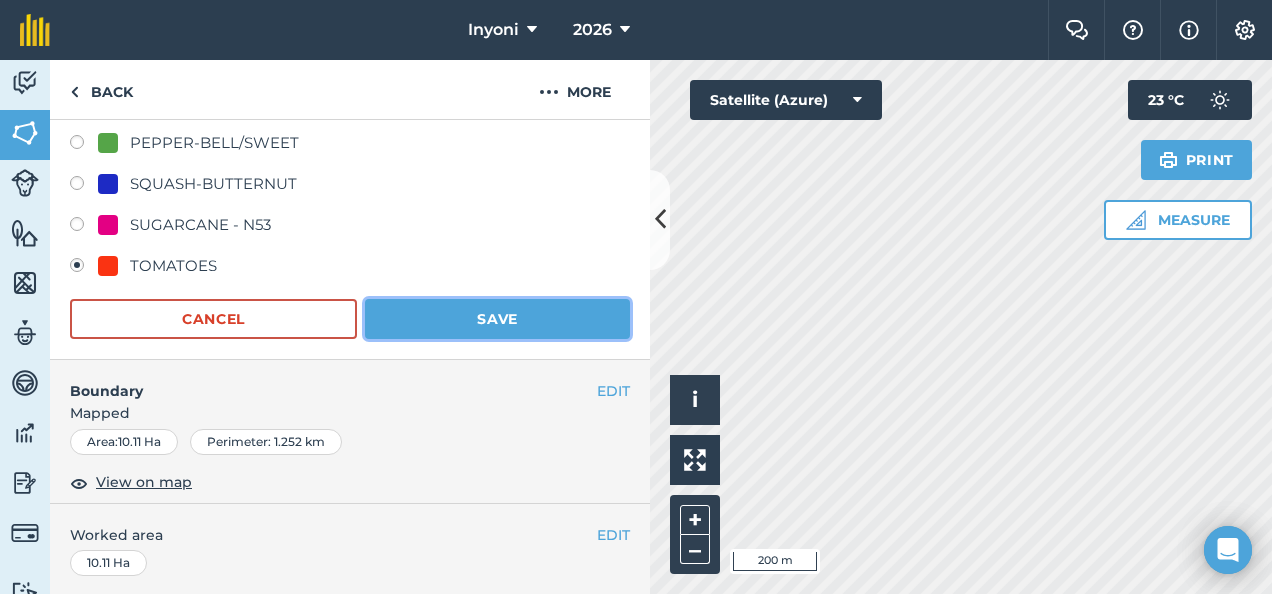 click on "Save" at bounding box center [497, 319] 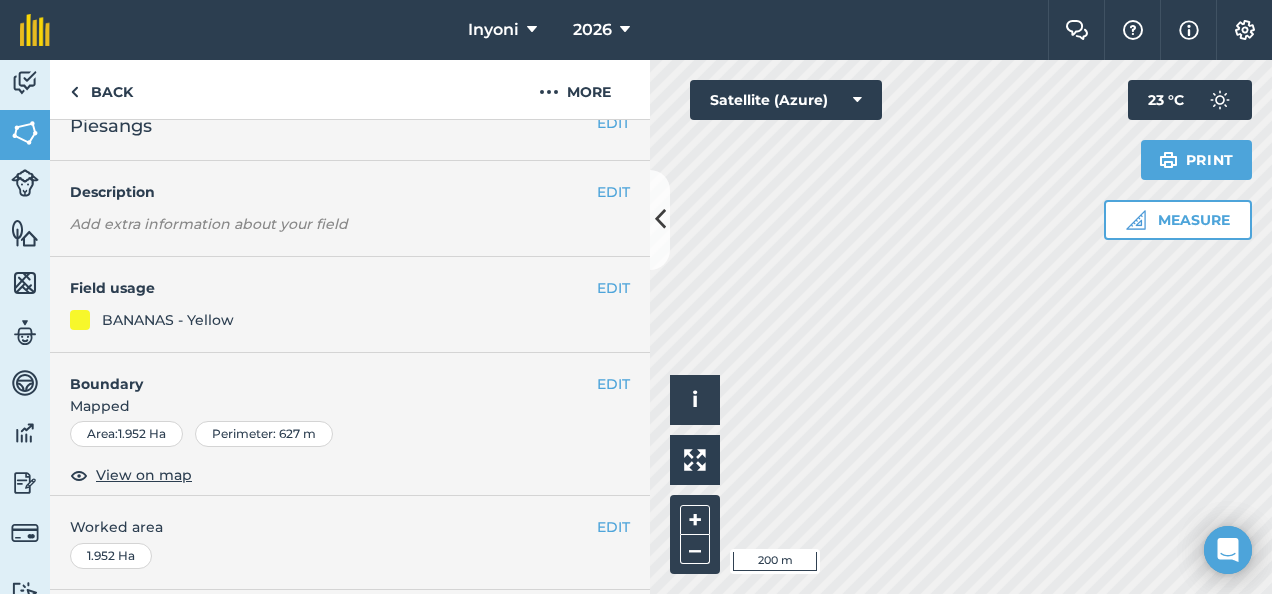scroll, scrollTop: 0, scrollLeft: 0, axis: both 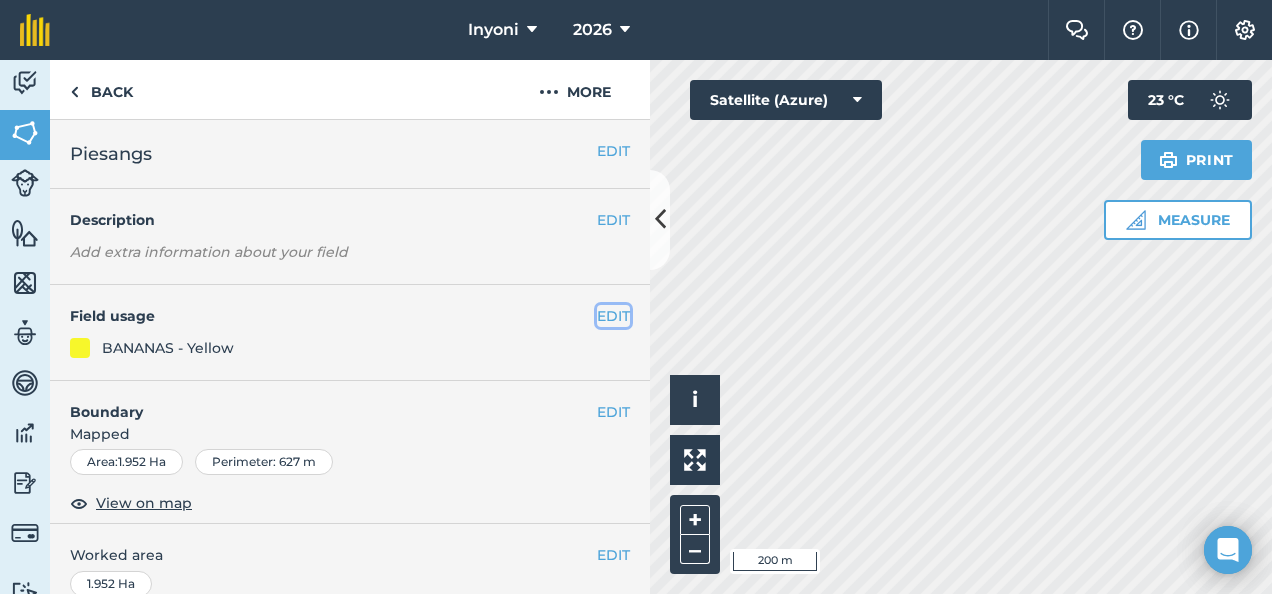 click on "EDIT" at bounding box center [613, 316] 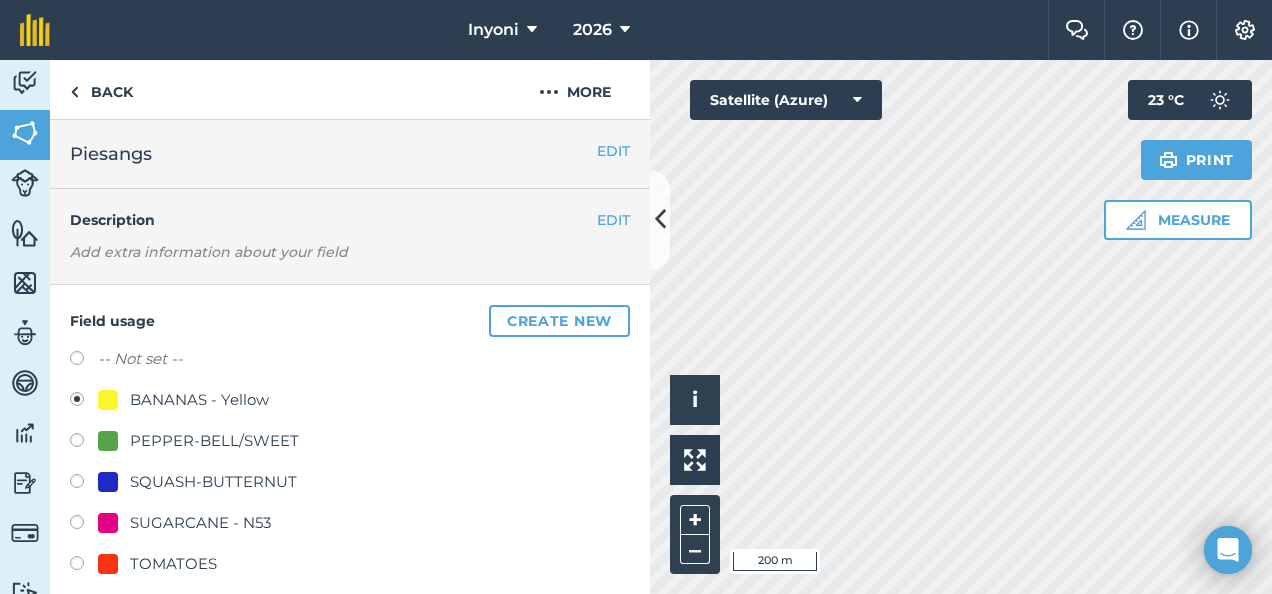 click at bounding box center [108, 564] 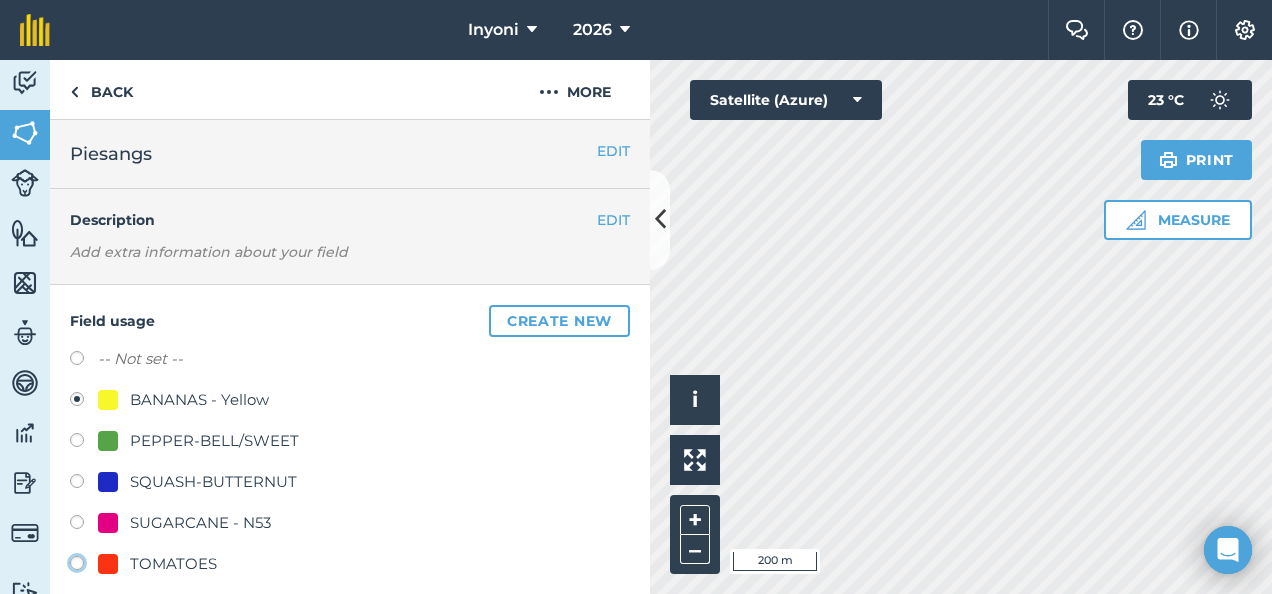 click on "TOMATOES" at bounding box center [-9923, 562] 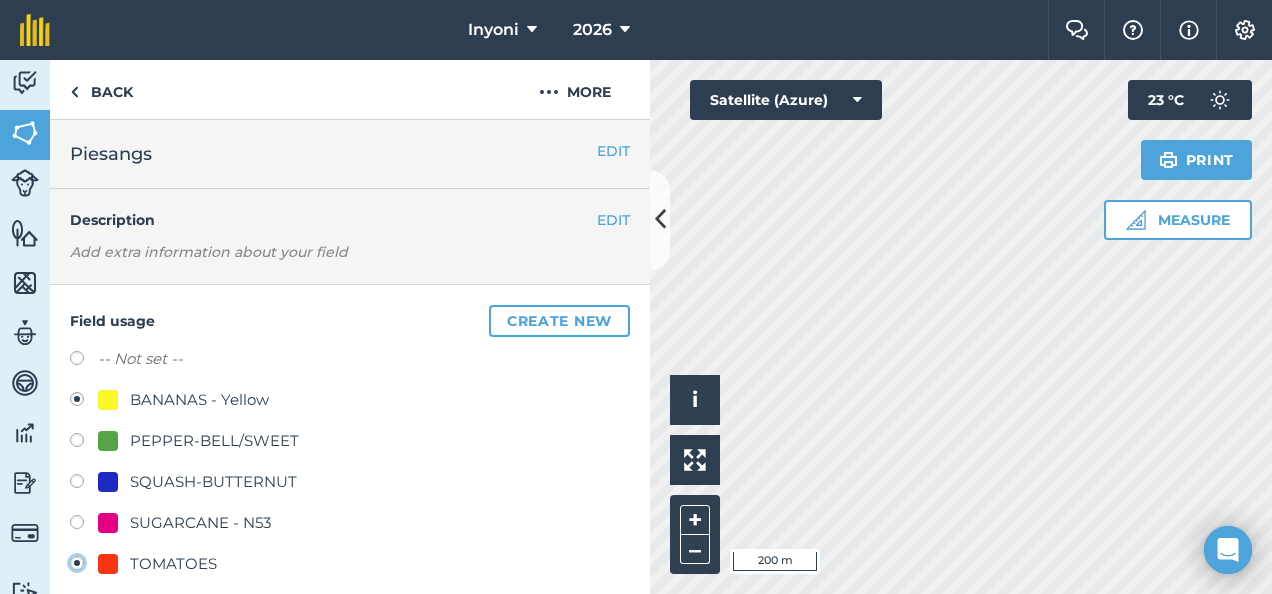 radio on "true" 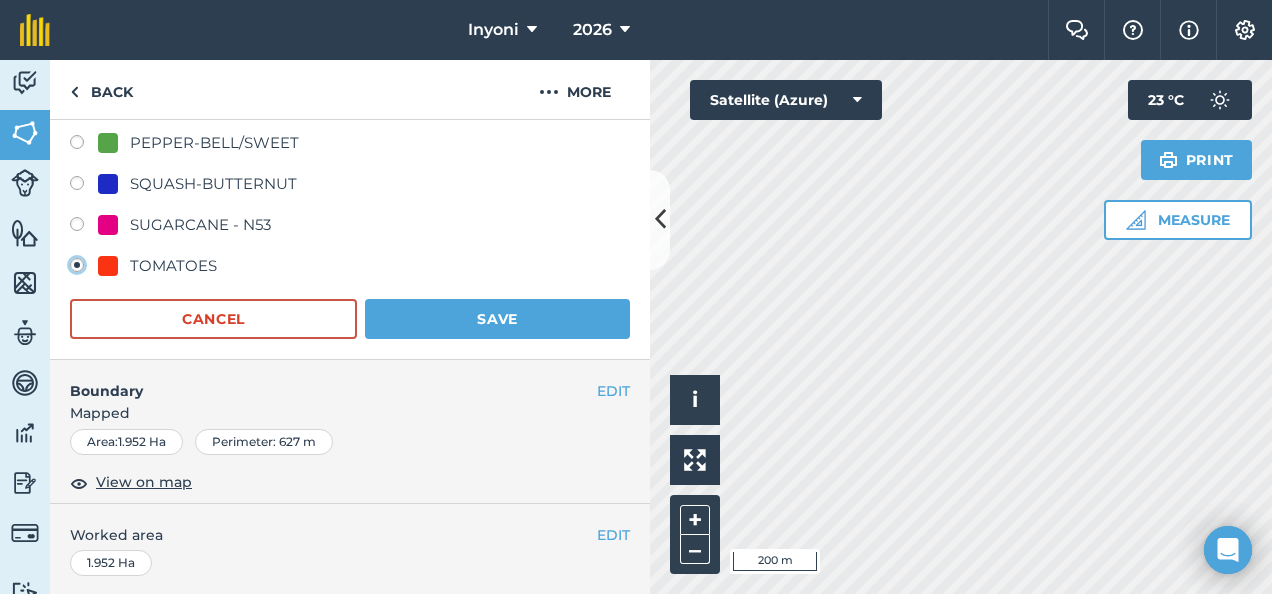 scroll, scrollTop: 298, scrollLeft: 0, axis: vertical 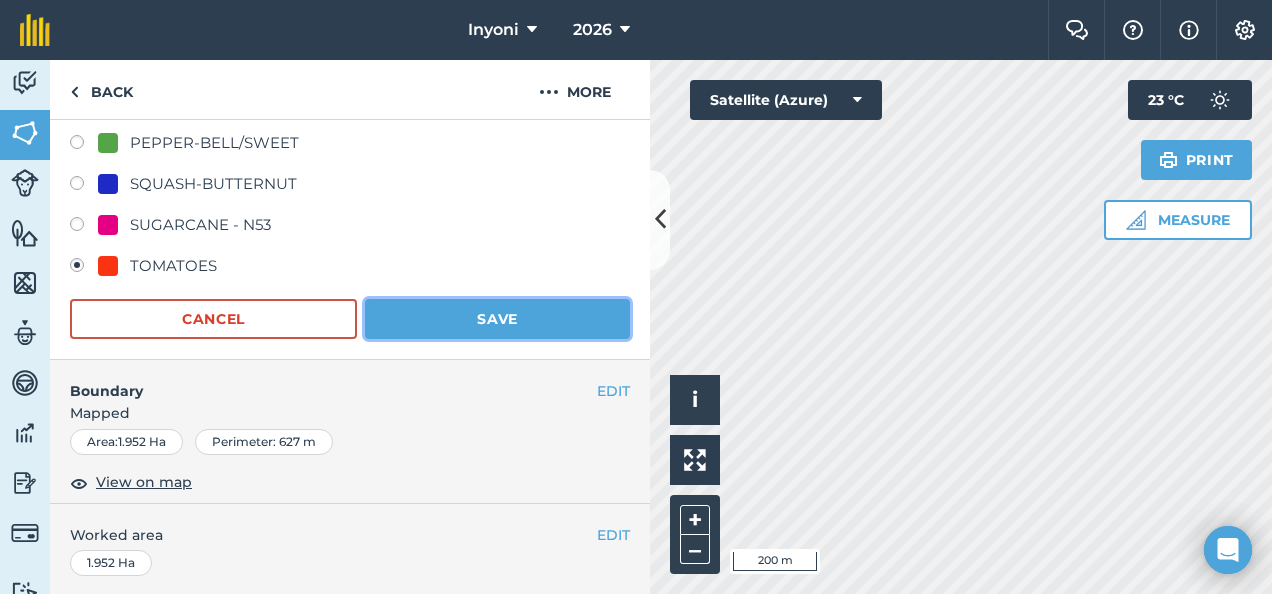 click on "Save" at bounding box center [497, 319] 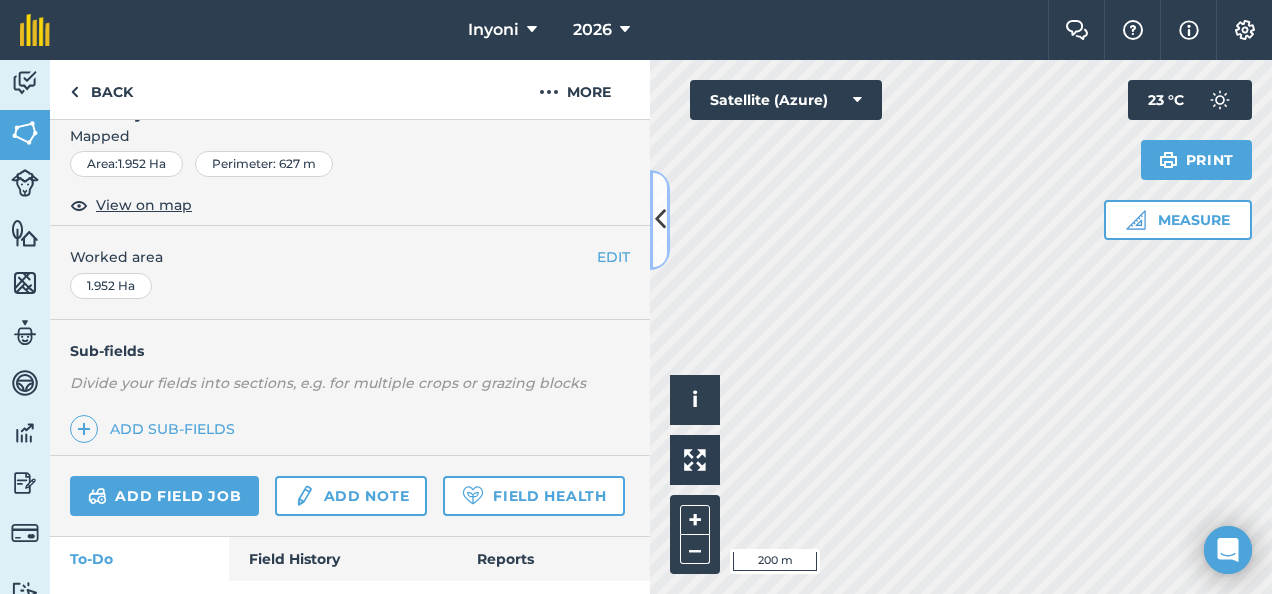 click at bounding box center [660, 219] 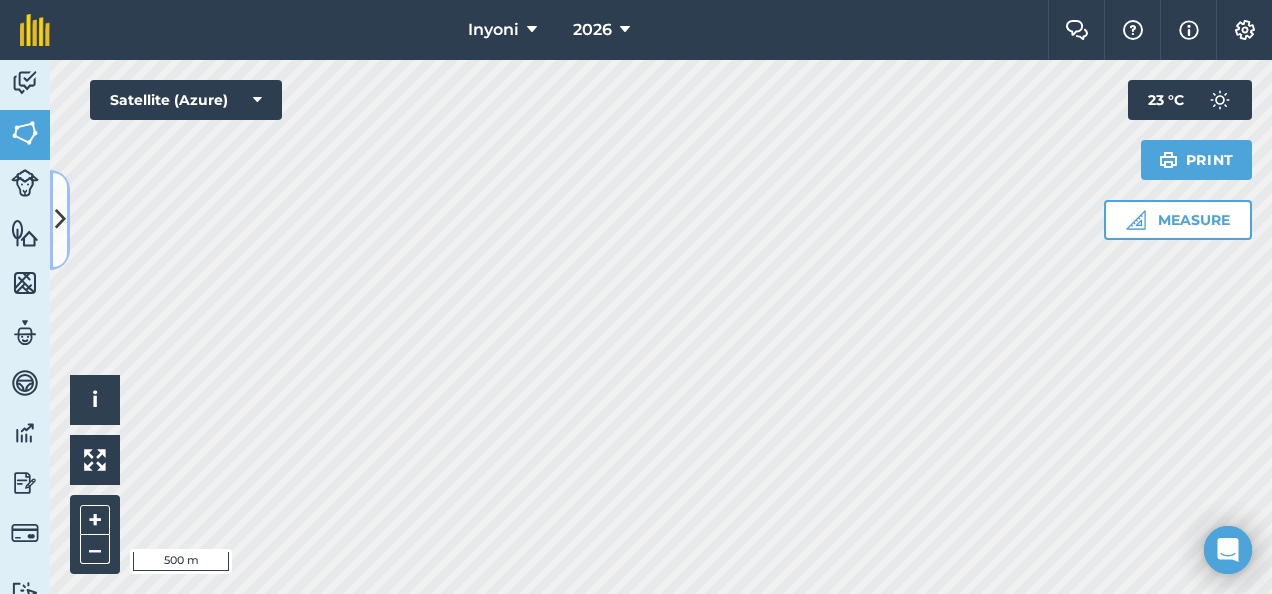 click at bounding box center [60, 219] 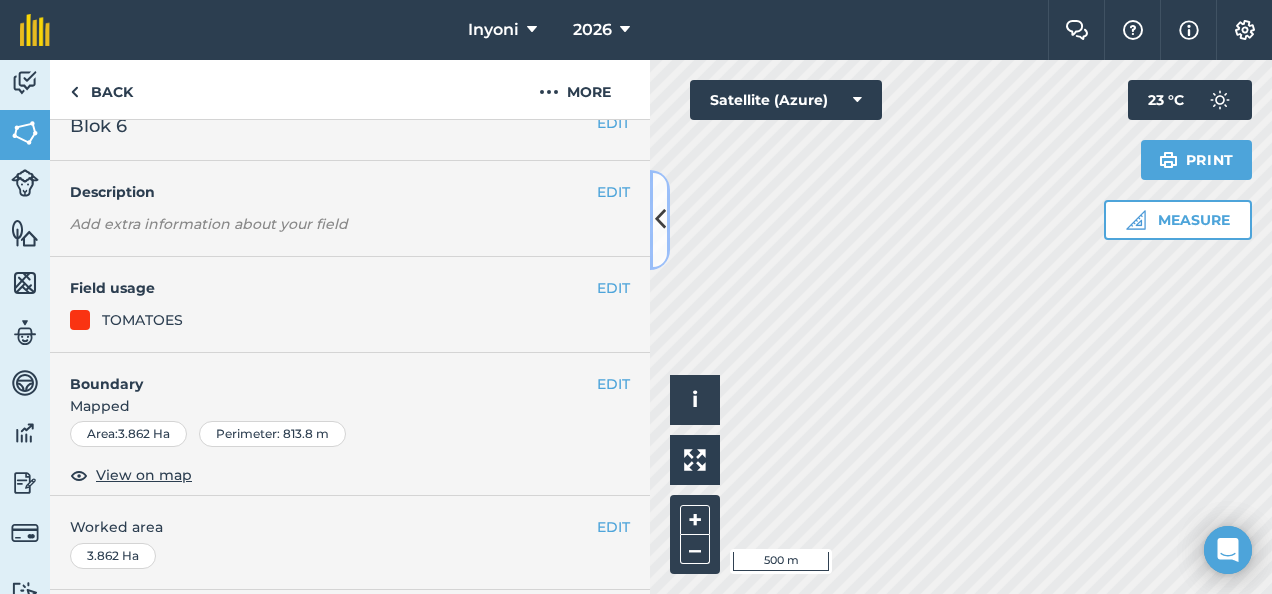 scroll, scrollTop: 0, scrollLeft: 0, axis: both 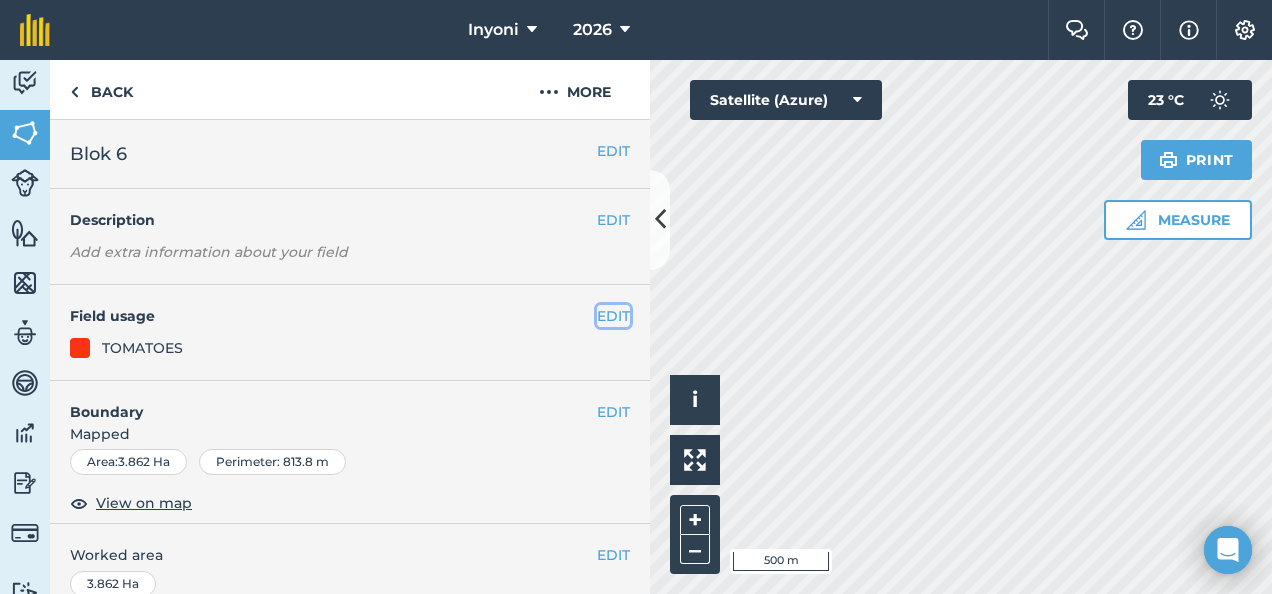 click on "EDIT" at bounding box center (613, 316) 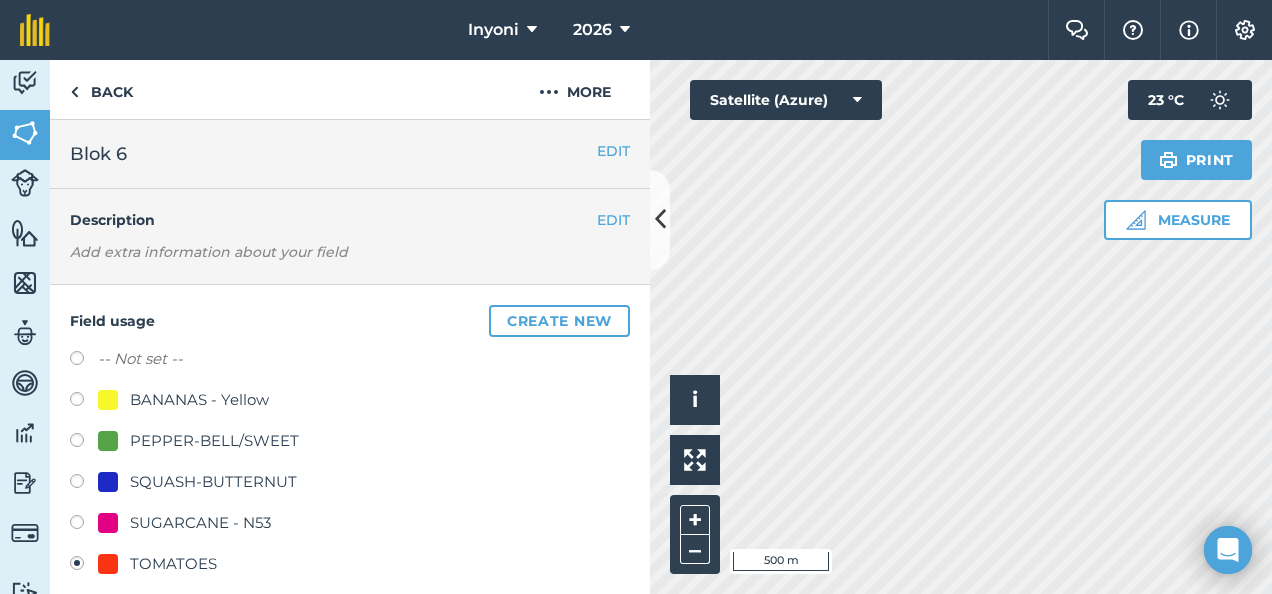 click on "BANANAS - Yellow" at bounding box center (199, 400) 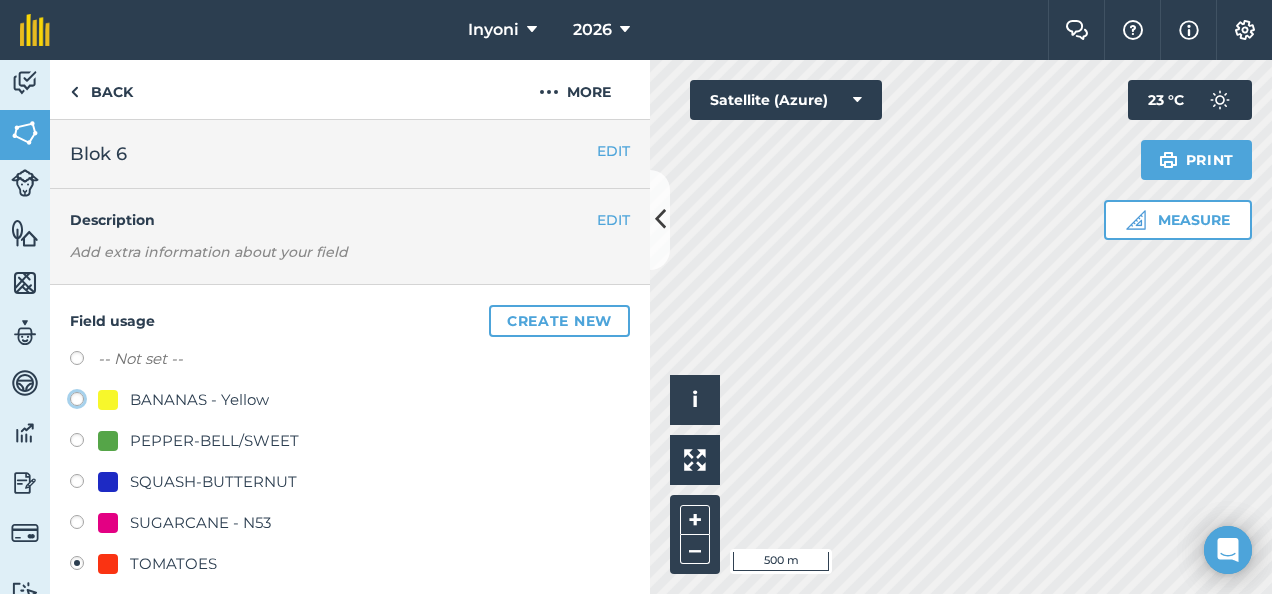 click on "BANANAS - Yellow" at bounding box center (-9923, 398) 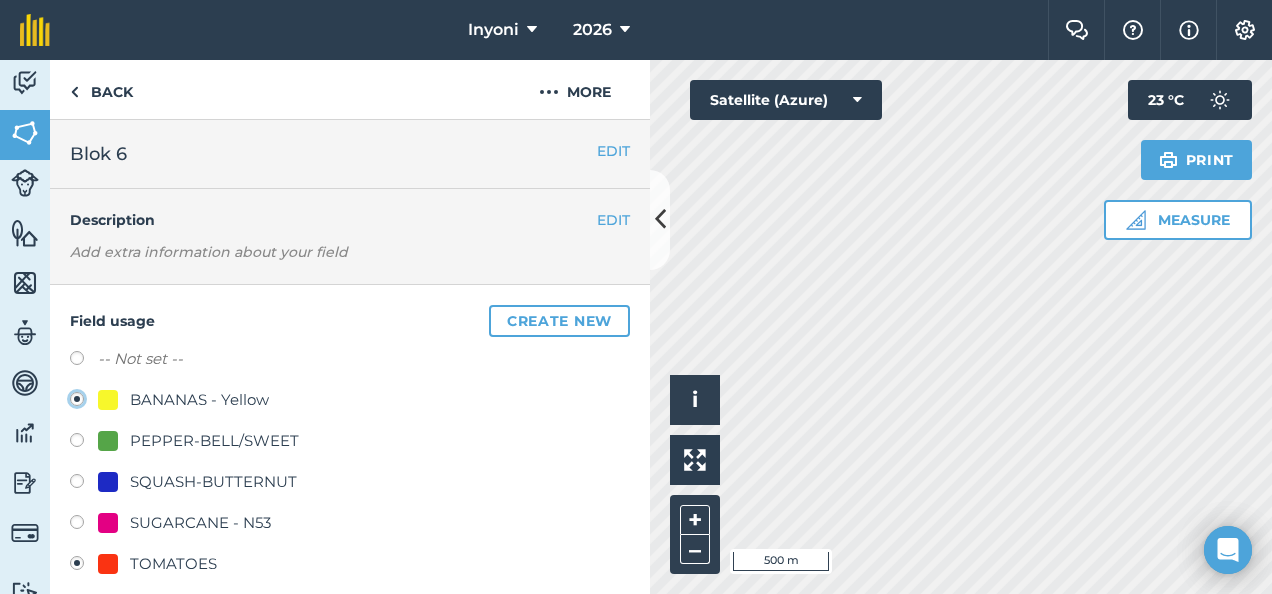 radio on "true" 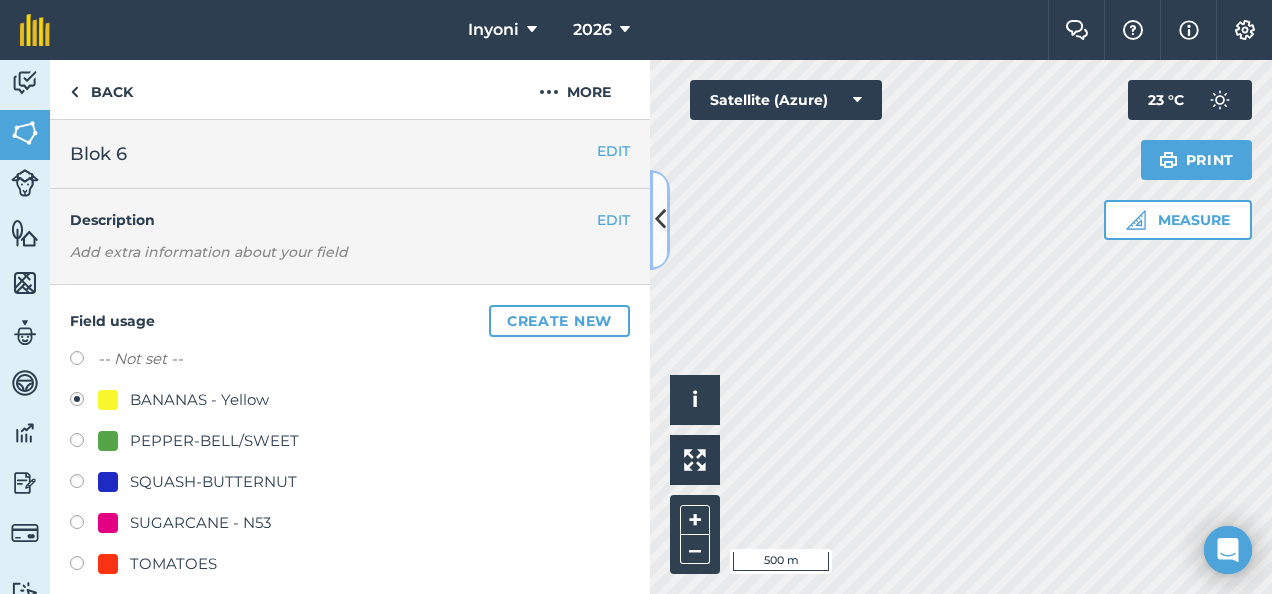 click at bounding box center (660, 219) 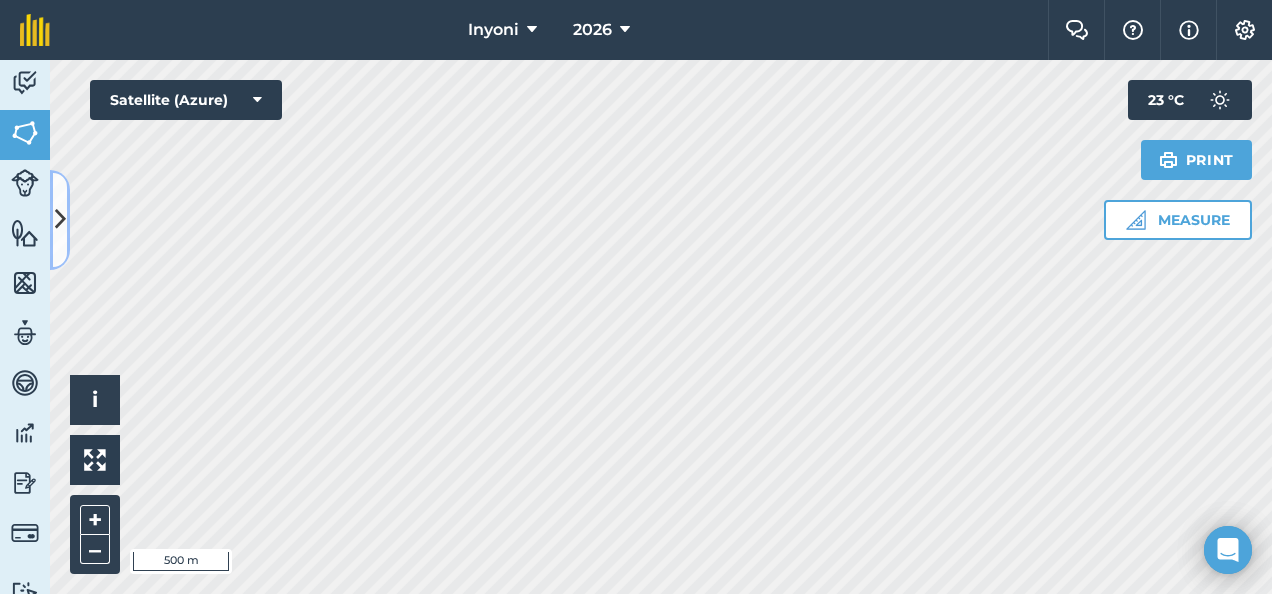 click at bounding box center [60, 219] 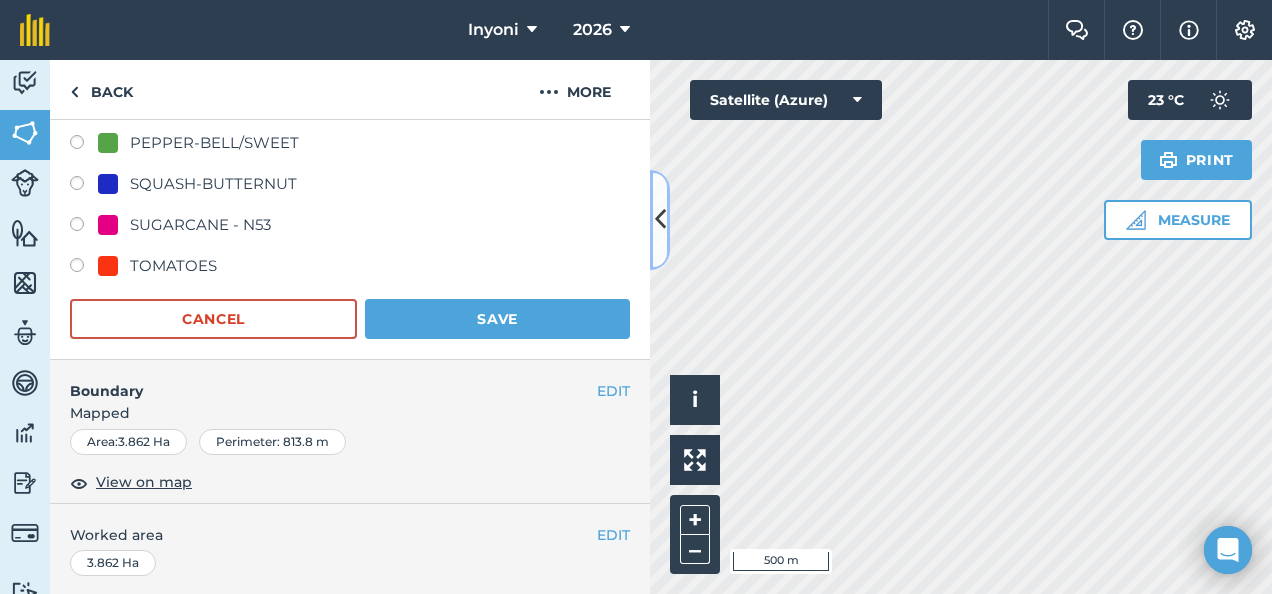 scroll, scrollTop: 299, scrollLeft: 0, axis: vertical 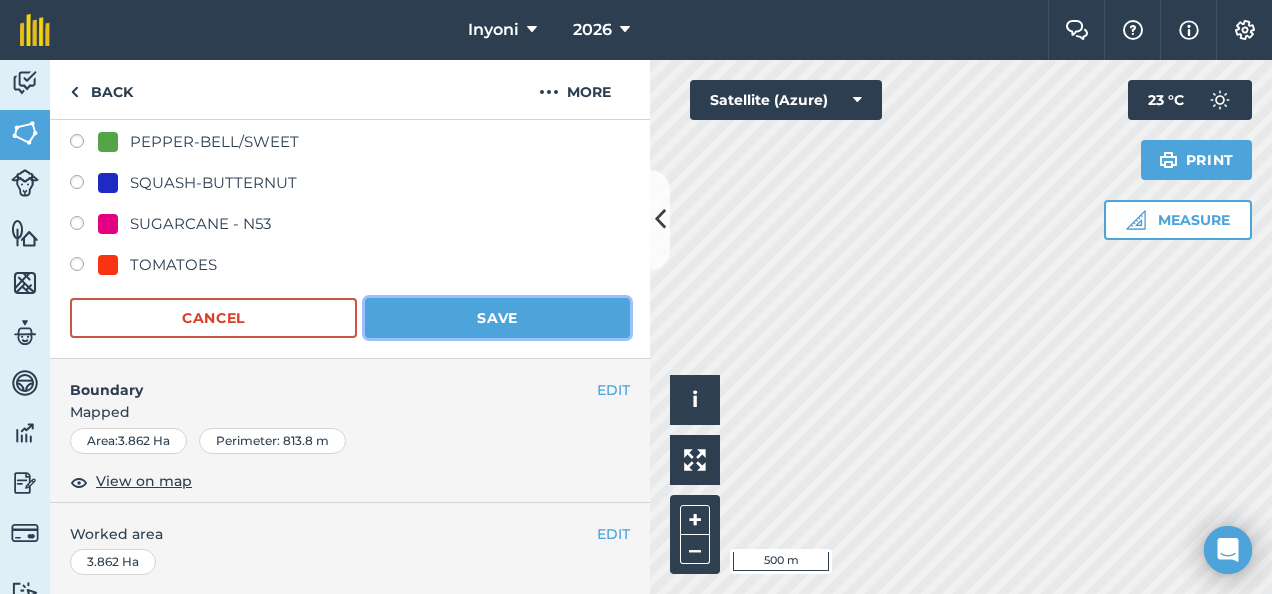 click on "Save" at bounding box center (497, 318) 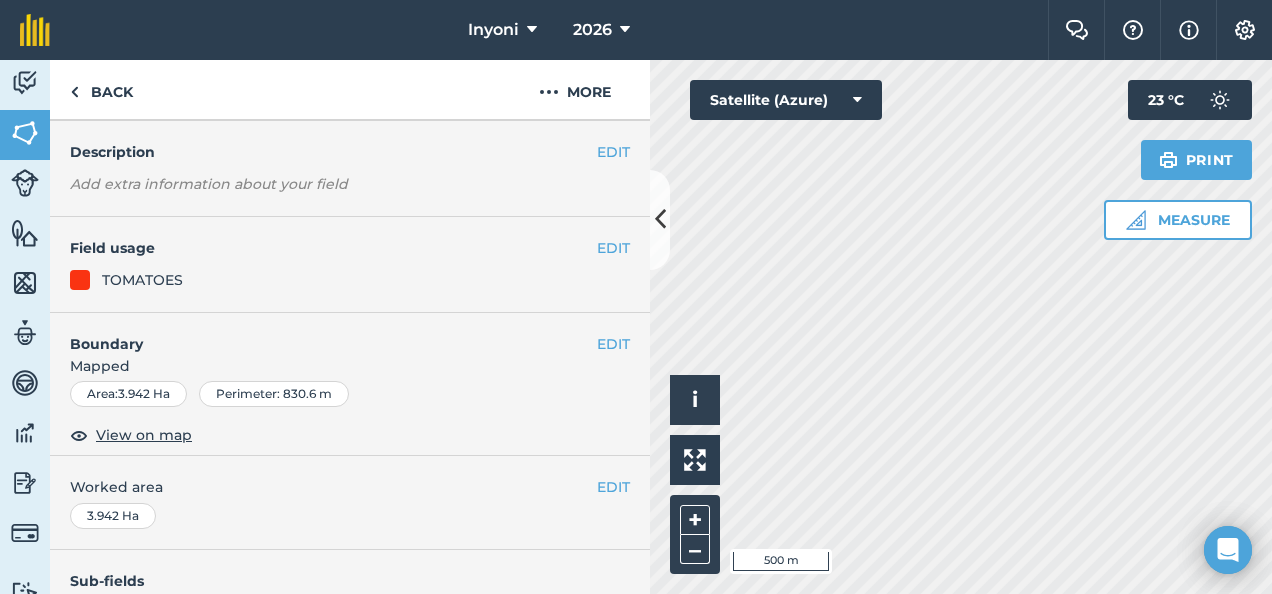scroll, scrollTop: 0, scrollLeft: 0, axis: both 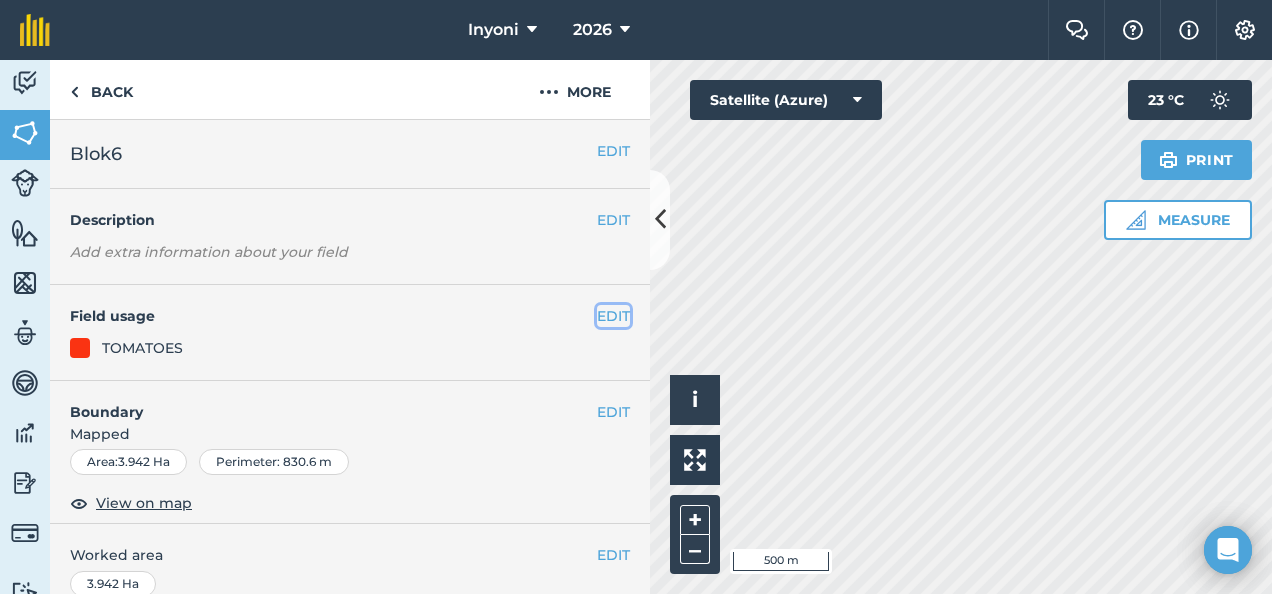 click on "EDIT" at bounding box center (613, 316) 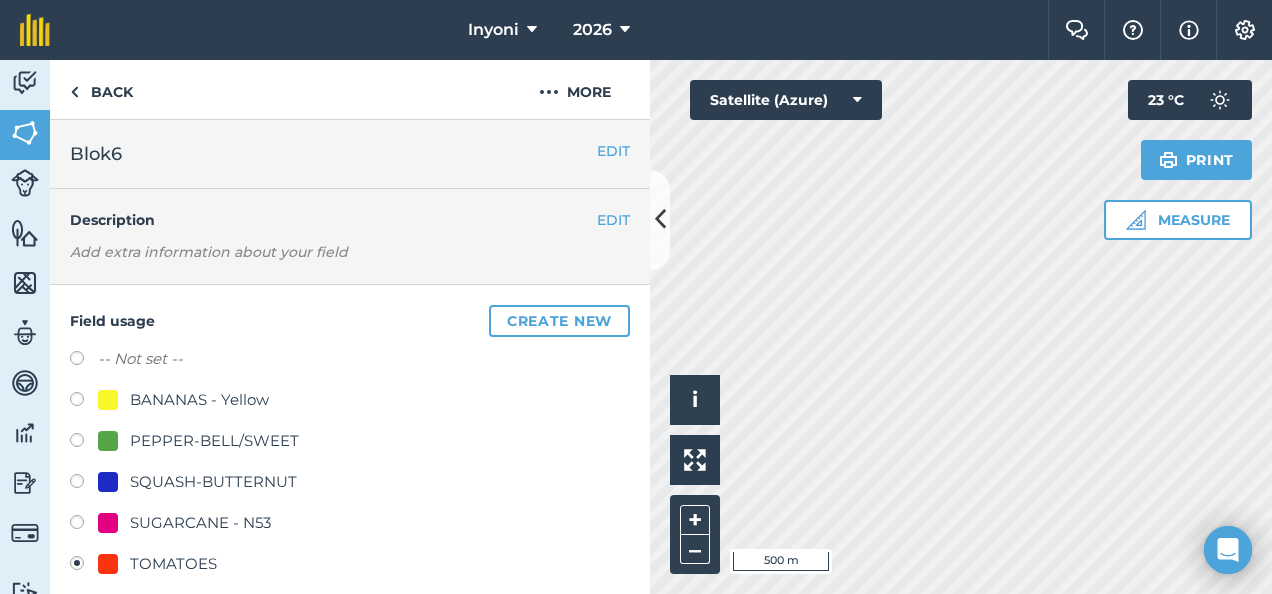 click at bounding box center (108, 400) 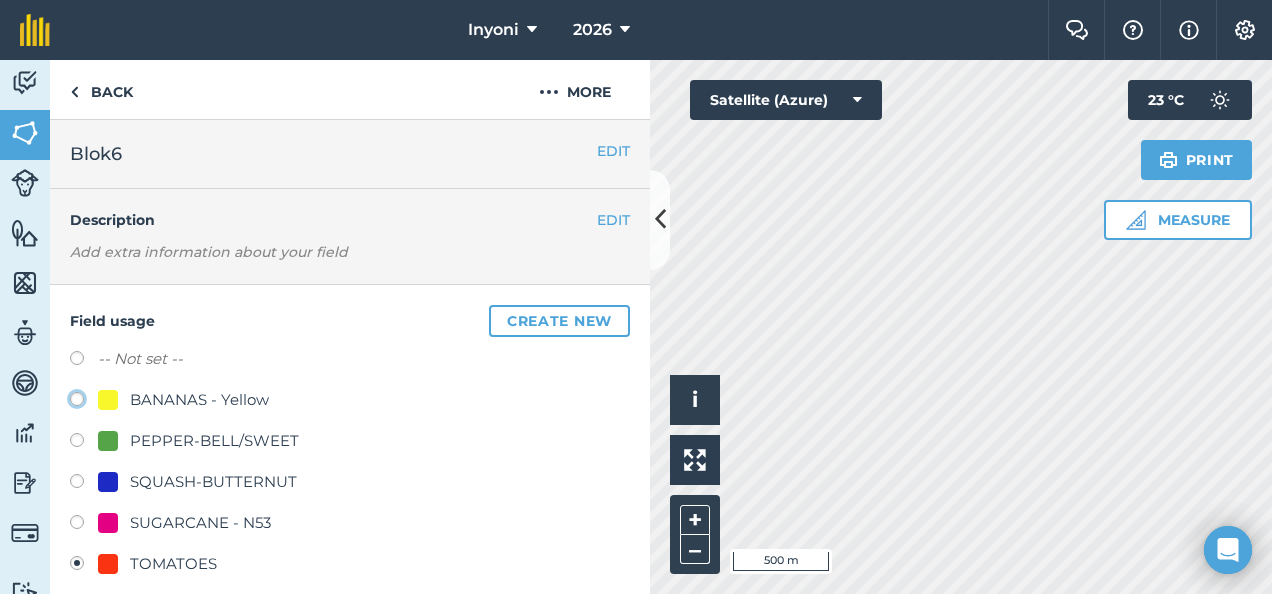 click on "BANANAS - Yellow" at bounding box center (-9923, 398) 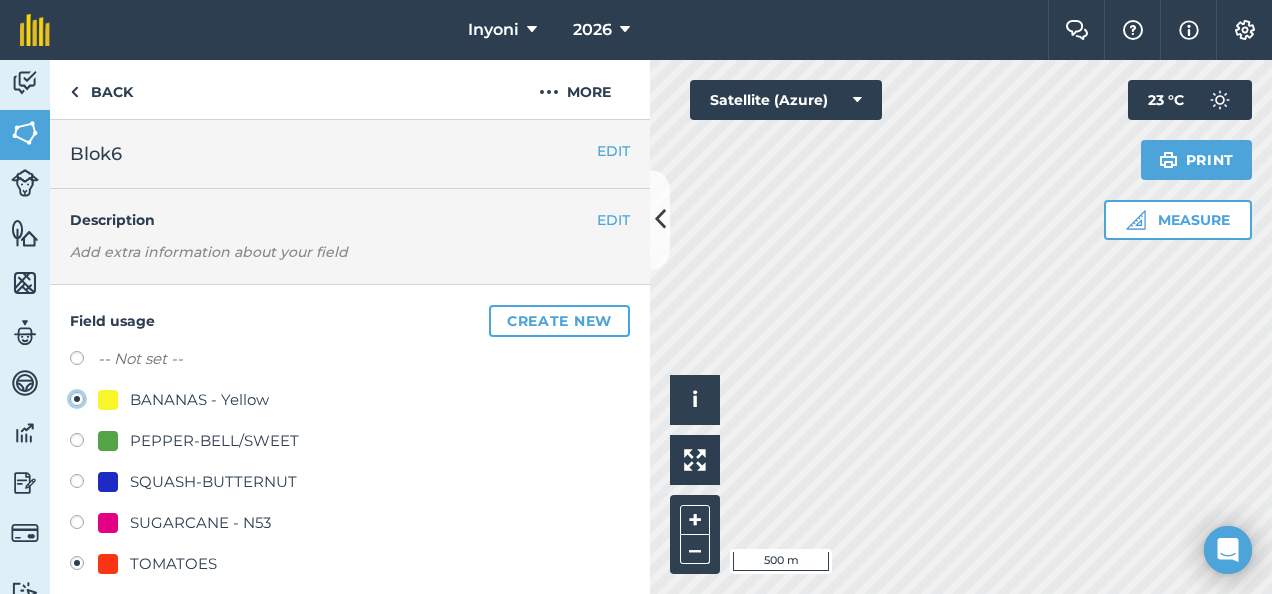 radio on "true" 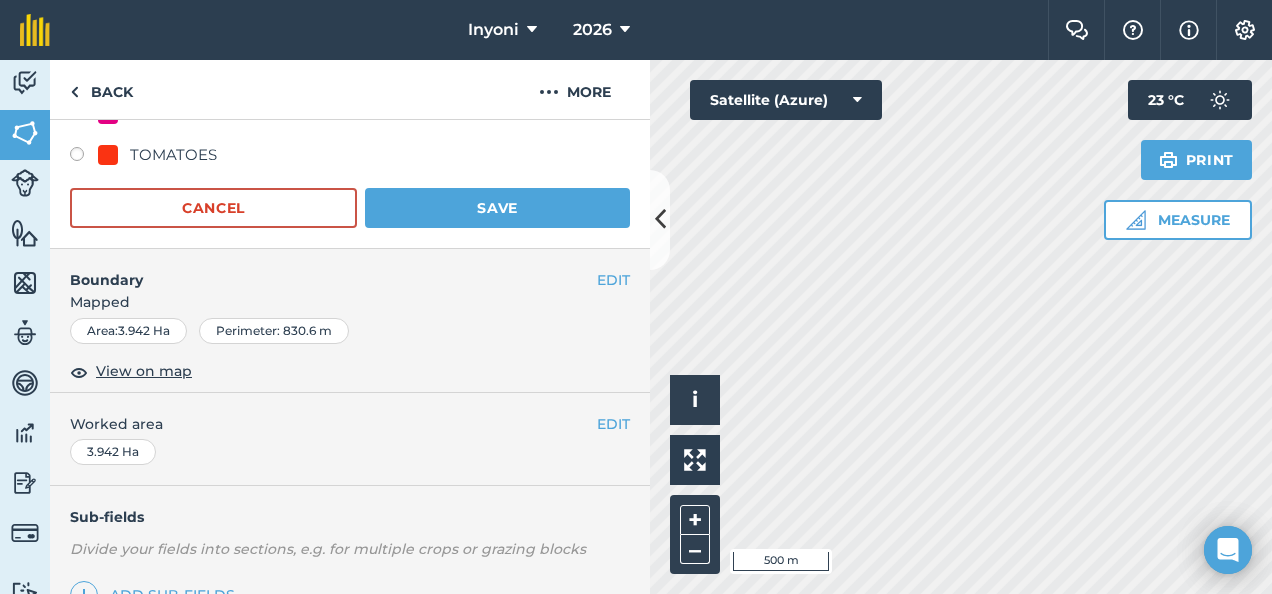 scroll, scrollTop: 406, scrollLeft: 0, axis: vertical 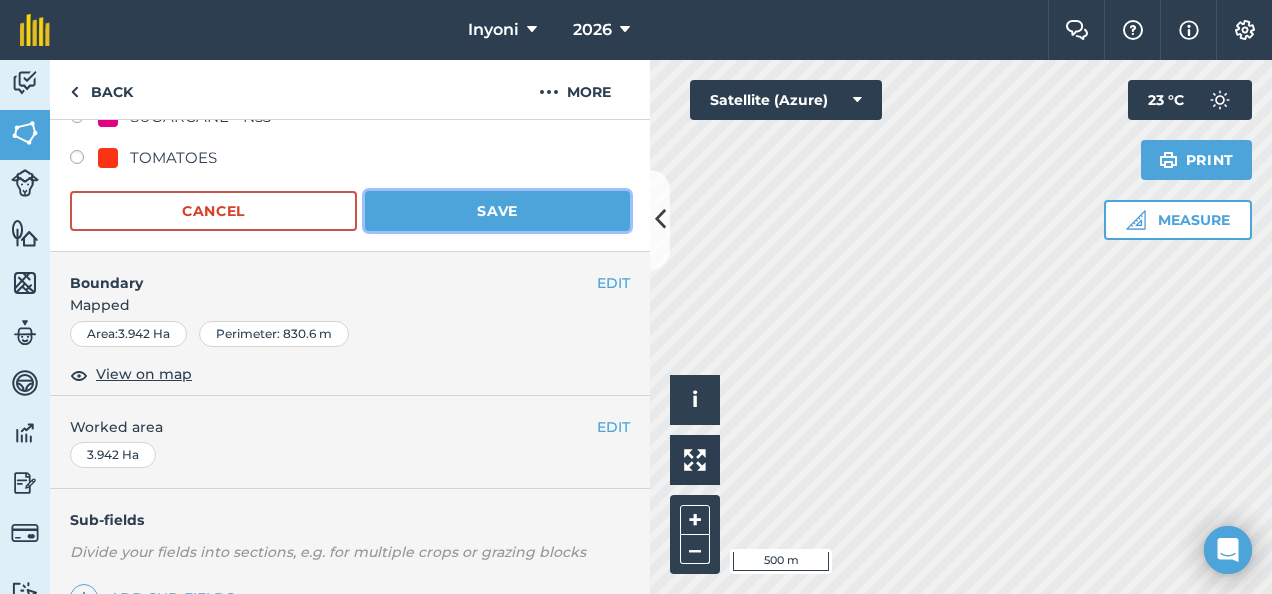 click on "Save" at bounding box center (497, 211) 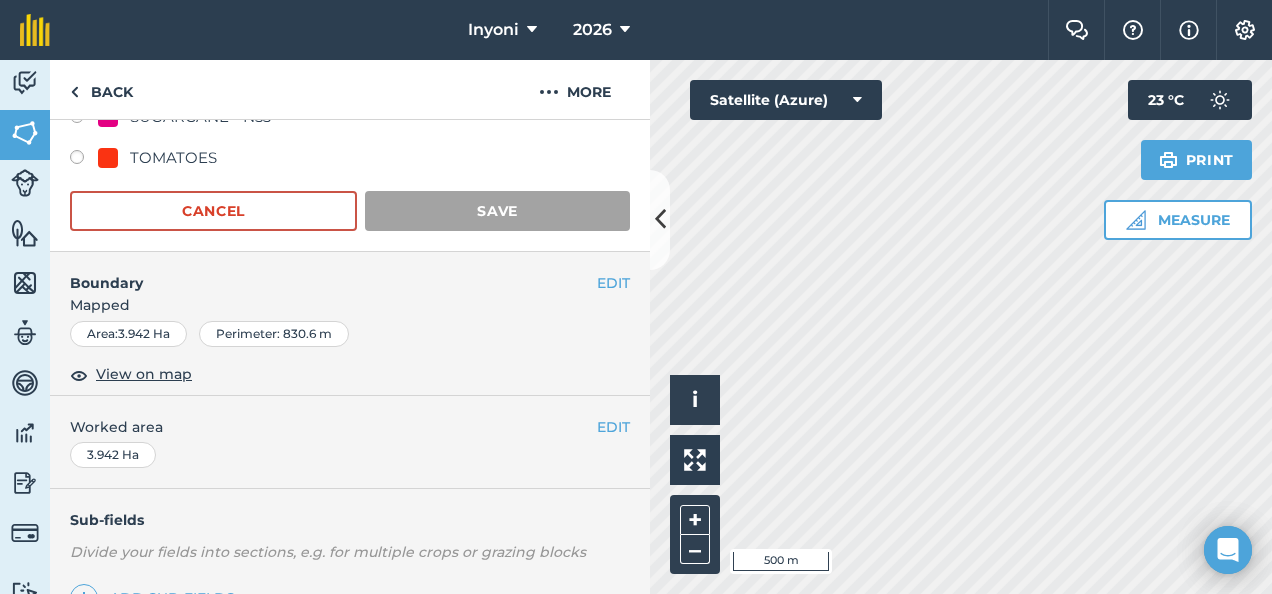 scroll, scrollTop: 398, scrollLeft: 0, axis: vertical 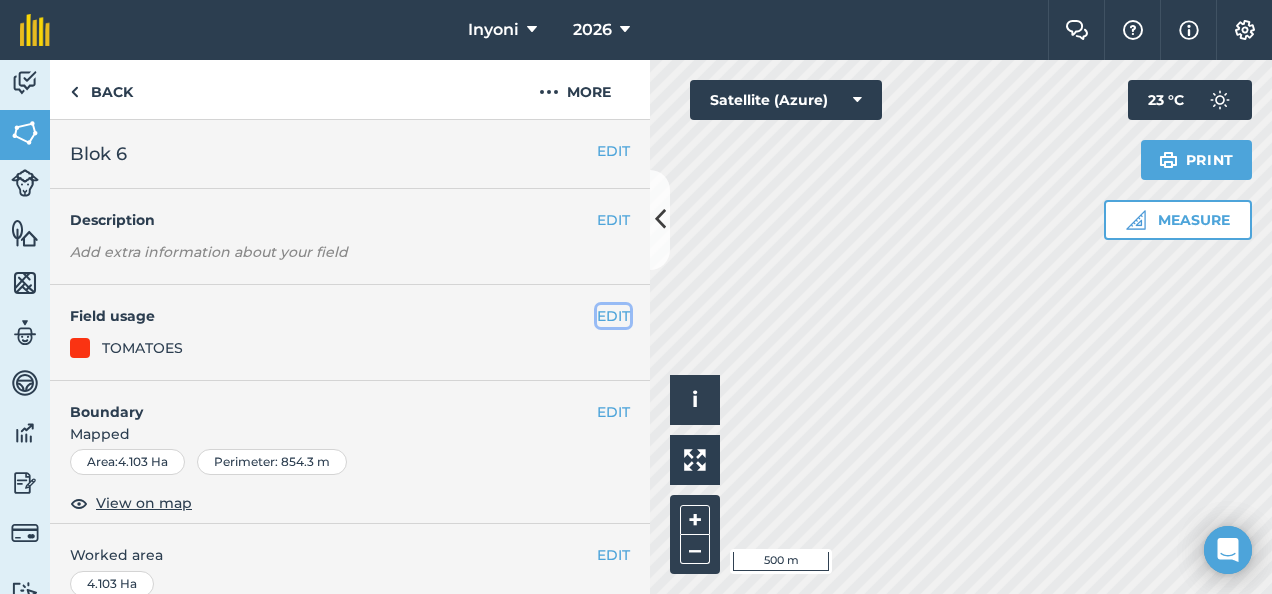 click on "EDIT" at bounding box center [613, 316] 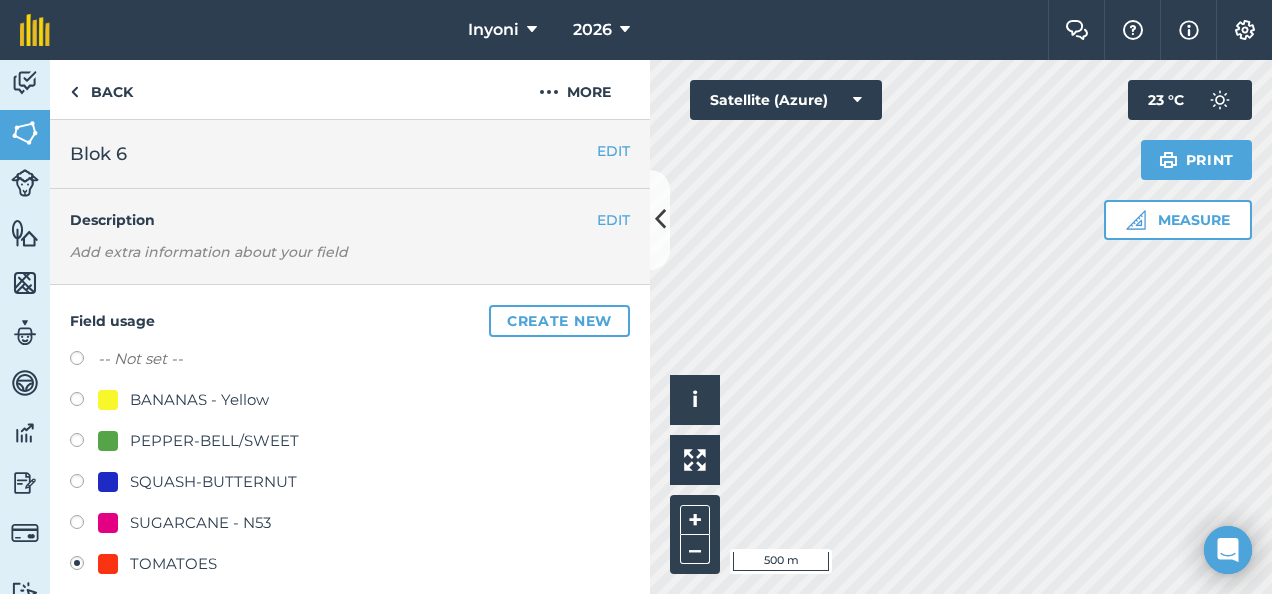 click on "BANANAS - Yellow" at bounding box center (199, 400) 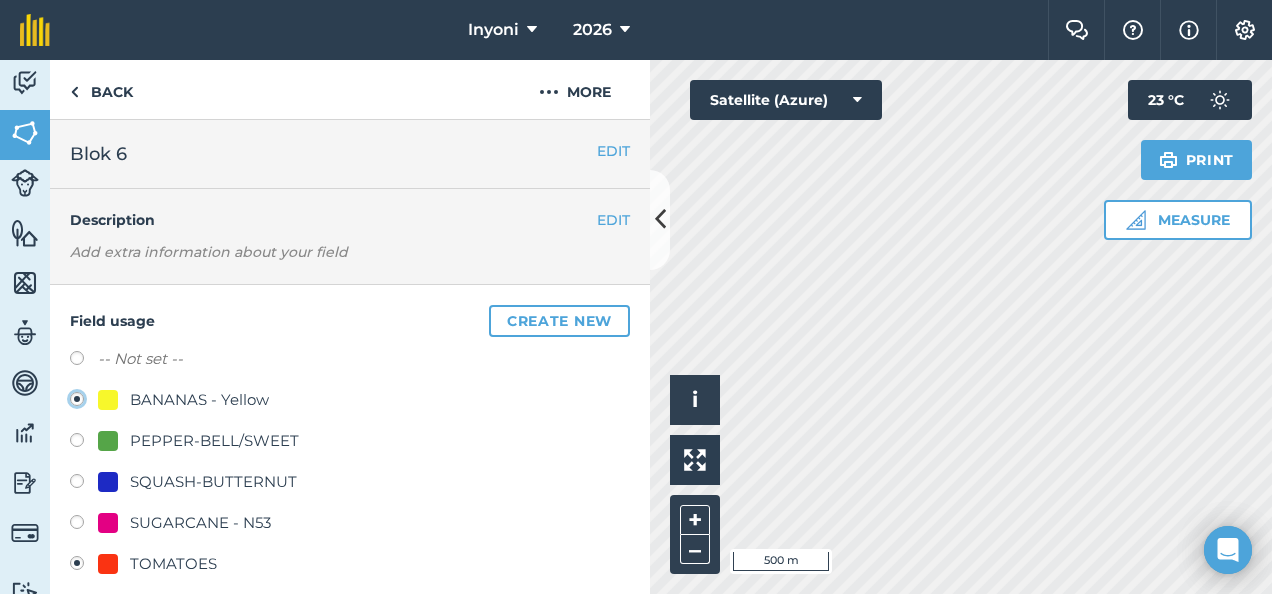 radio on "true" 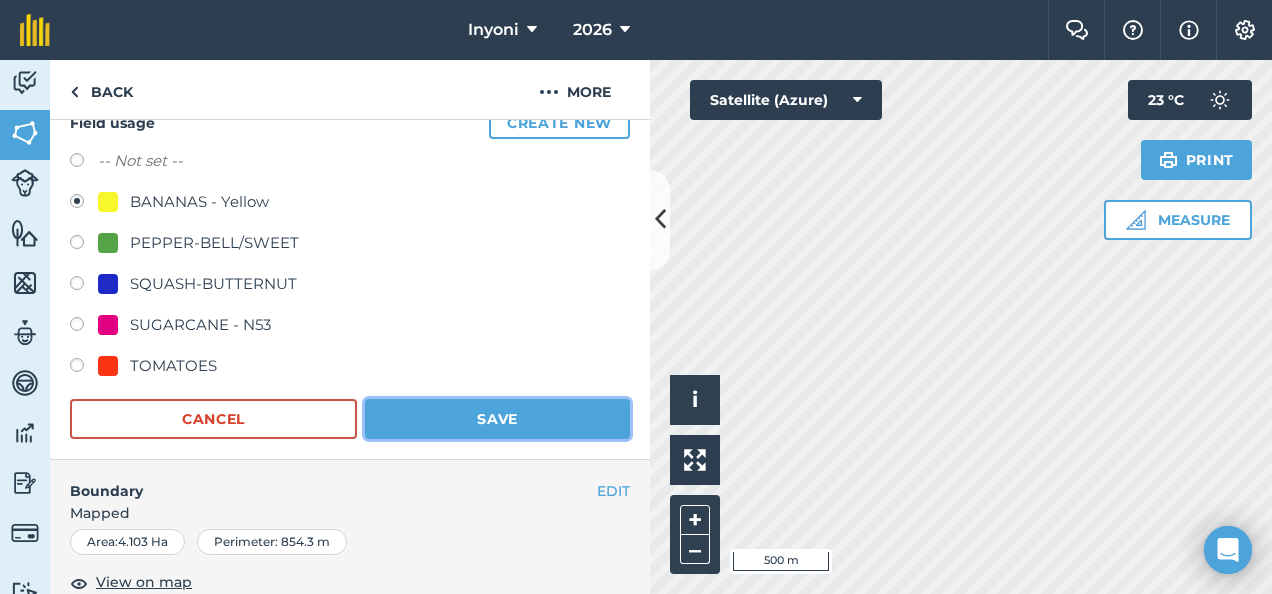 scroll, scrollTop: 199, scrollLeft: 0, axis: vertical 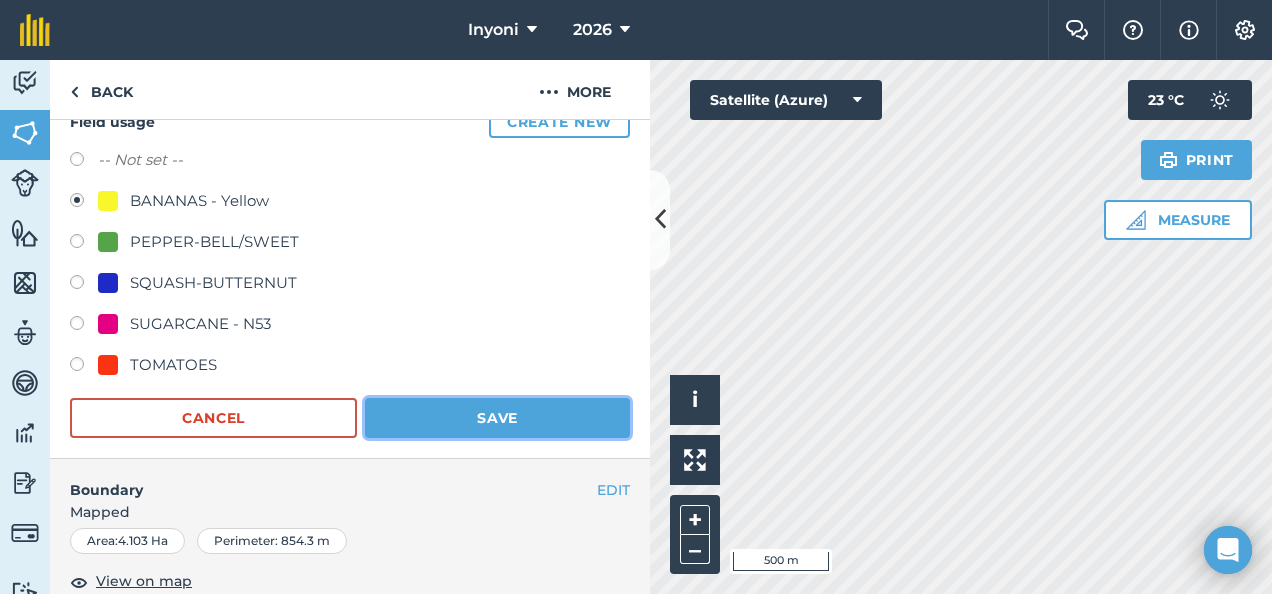 click on "Save" at bounding box center (497, 418) 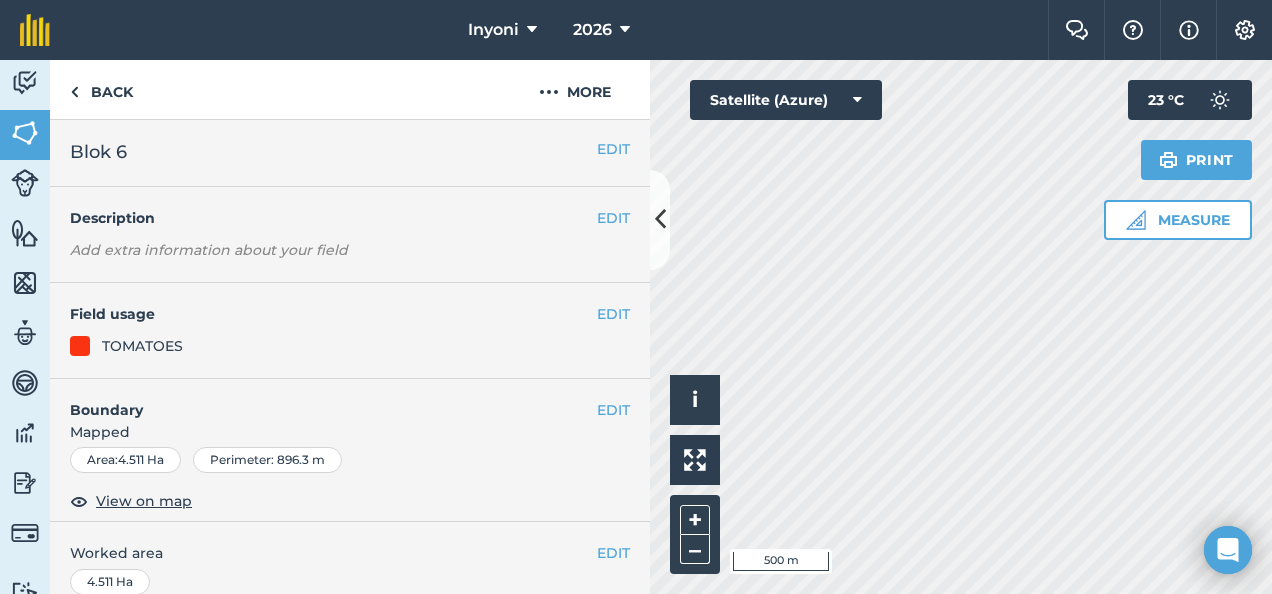 scroll, scrollTop: 0, scrollLeft: 0, axis: both 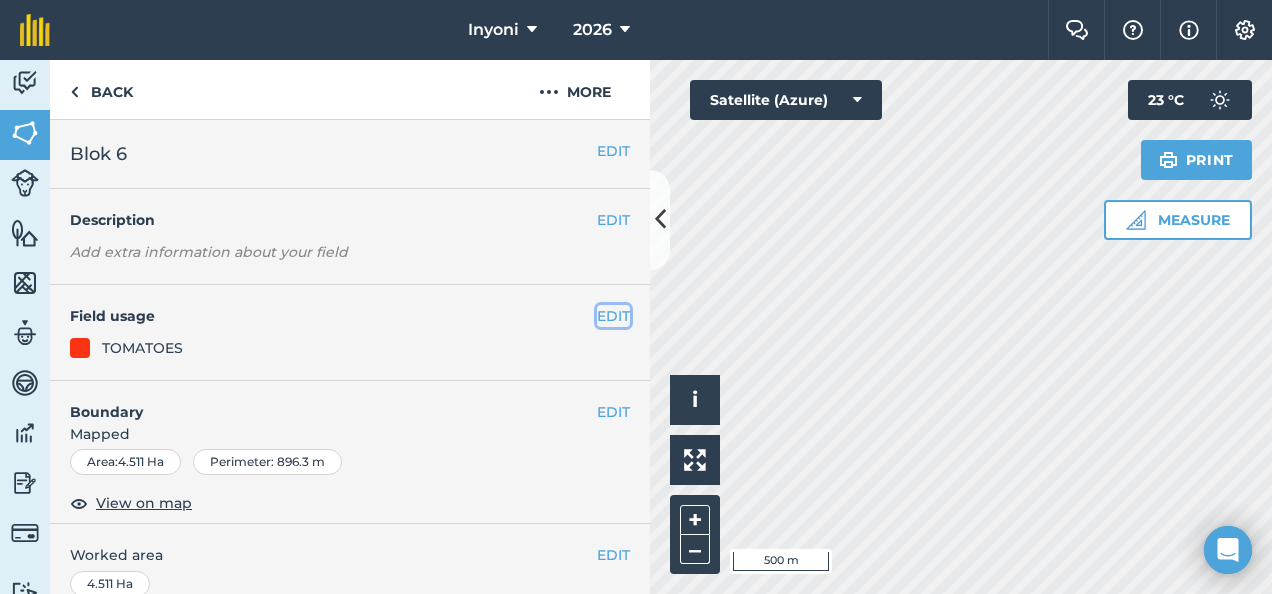 click on "EDIT" at bounding box center (613, 316) 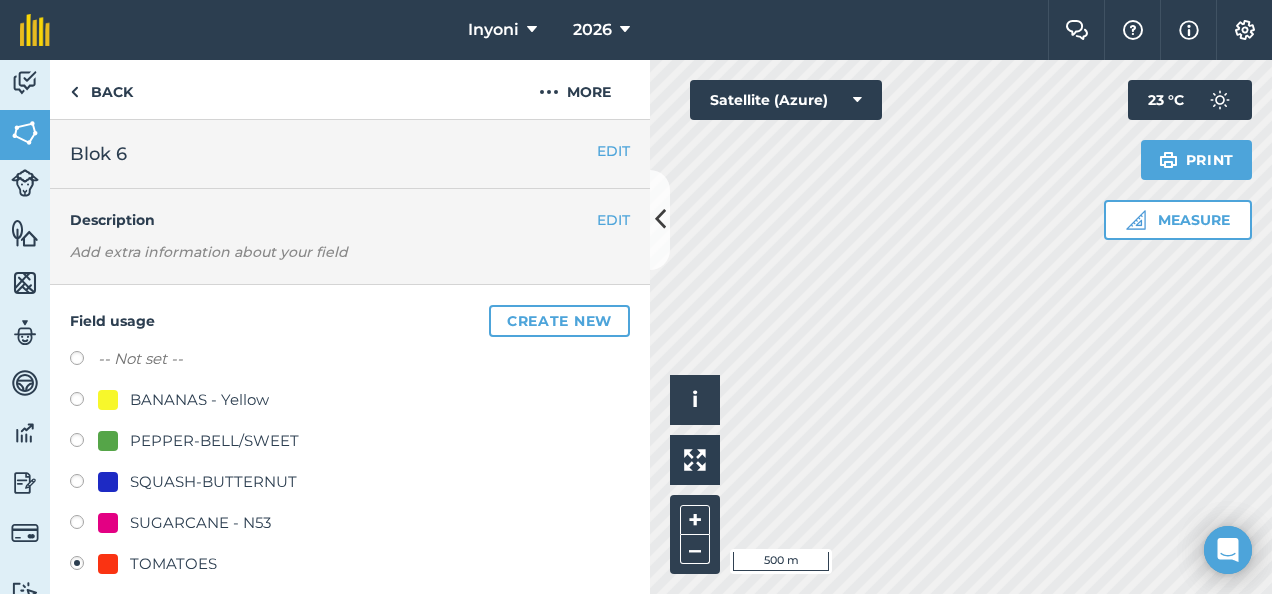 click on "BANANAS - Yellow" at bounding box center (199, 400) 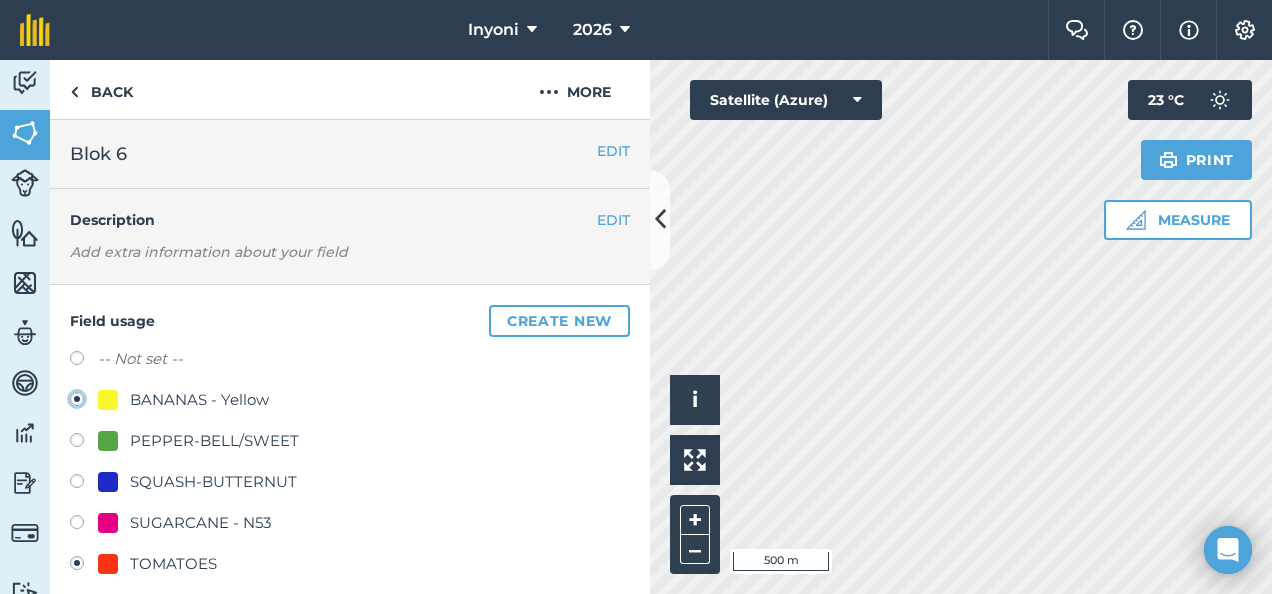 radio on "true" 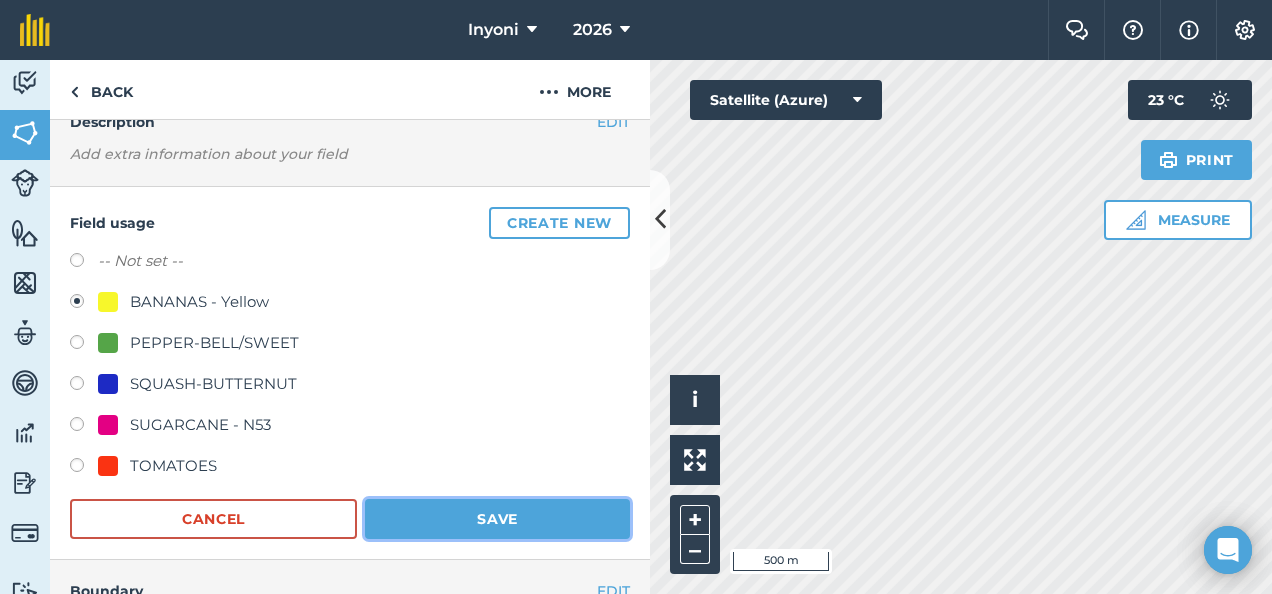 click on "Save" at bounding box center [497, 519] 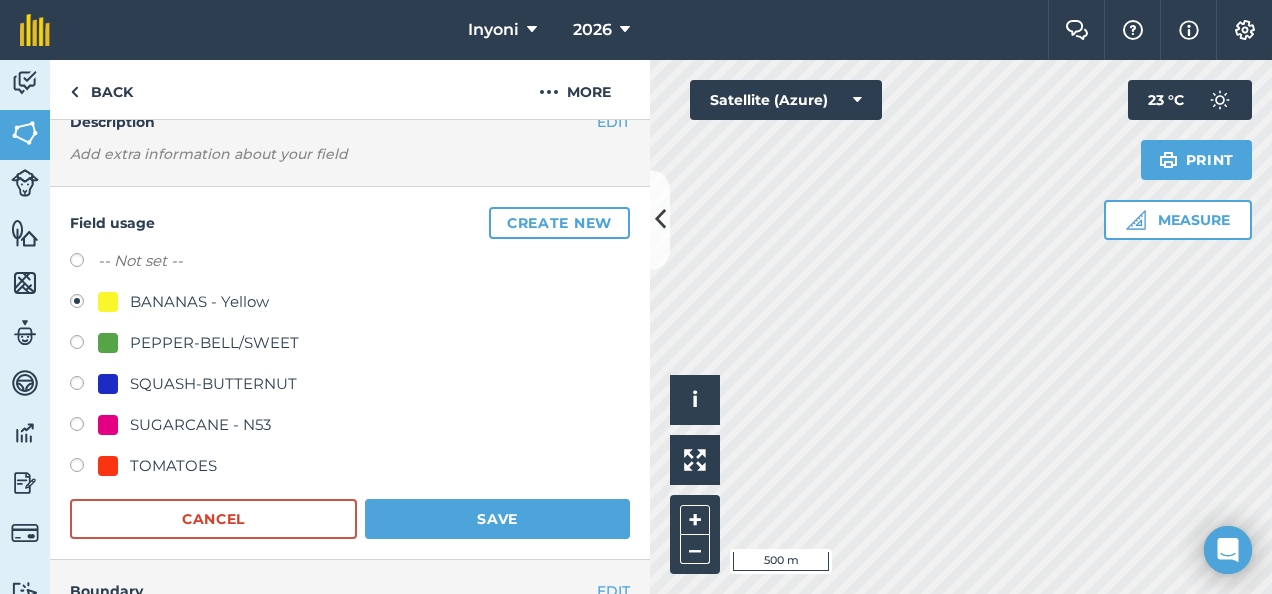 scroll, scrollTop: 99, scrollLeft: 0, axis: vertical 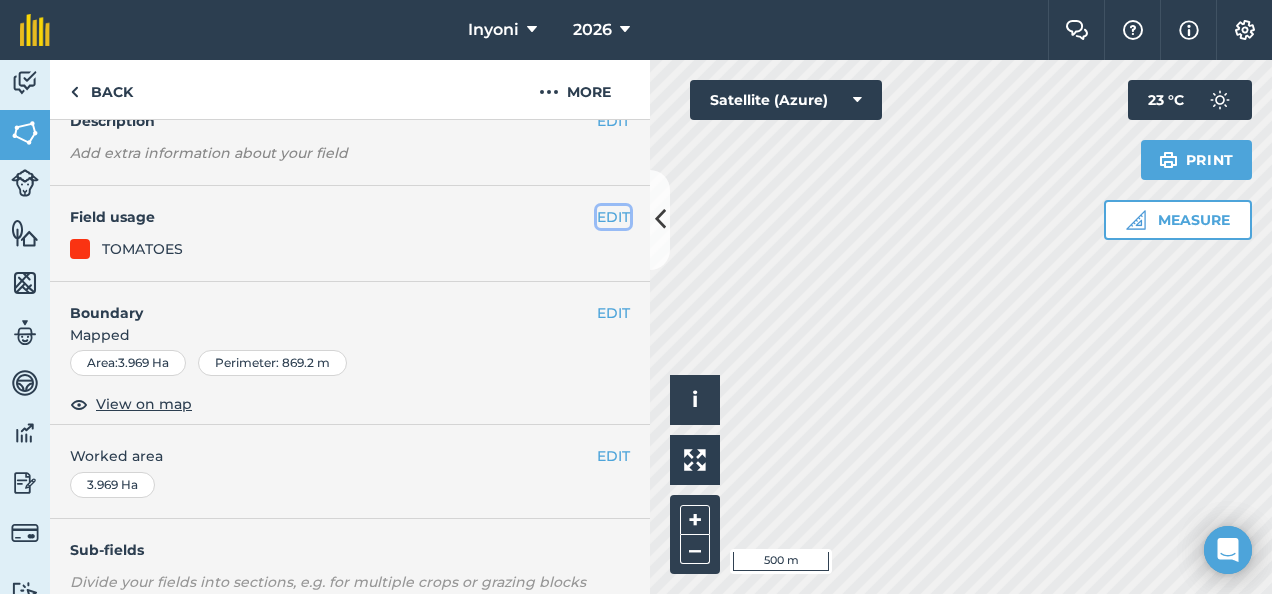 click on "EDIT" at bounding box center [613, 217] 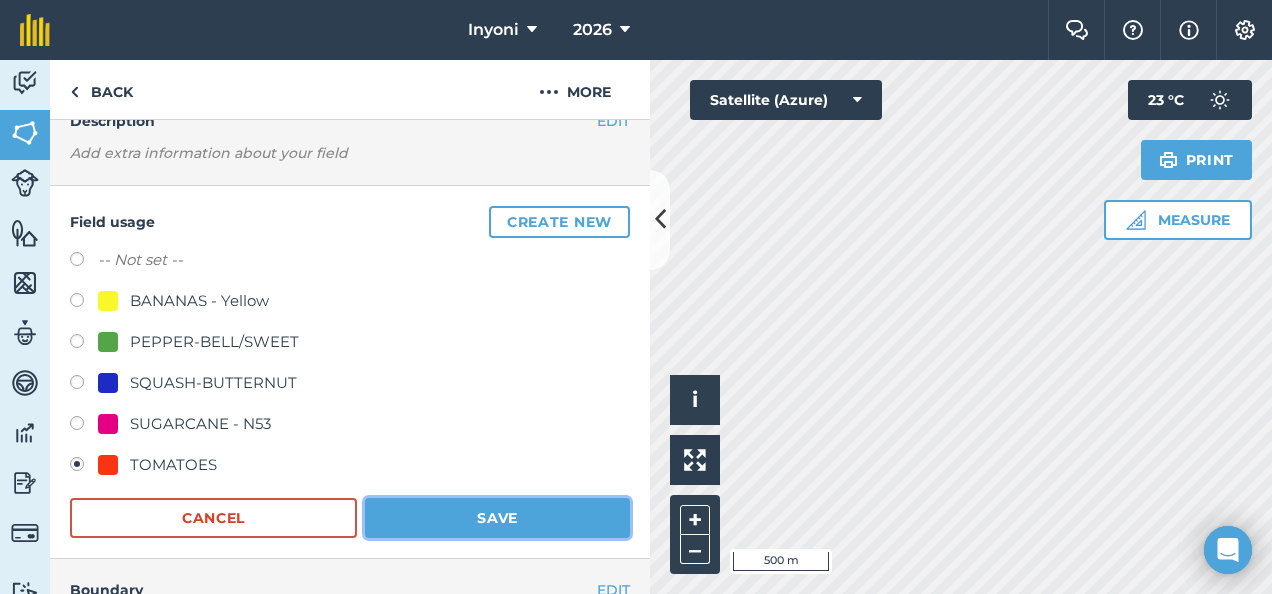 click on "Save" at bounding box center (497, 518) 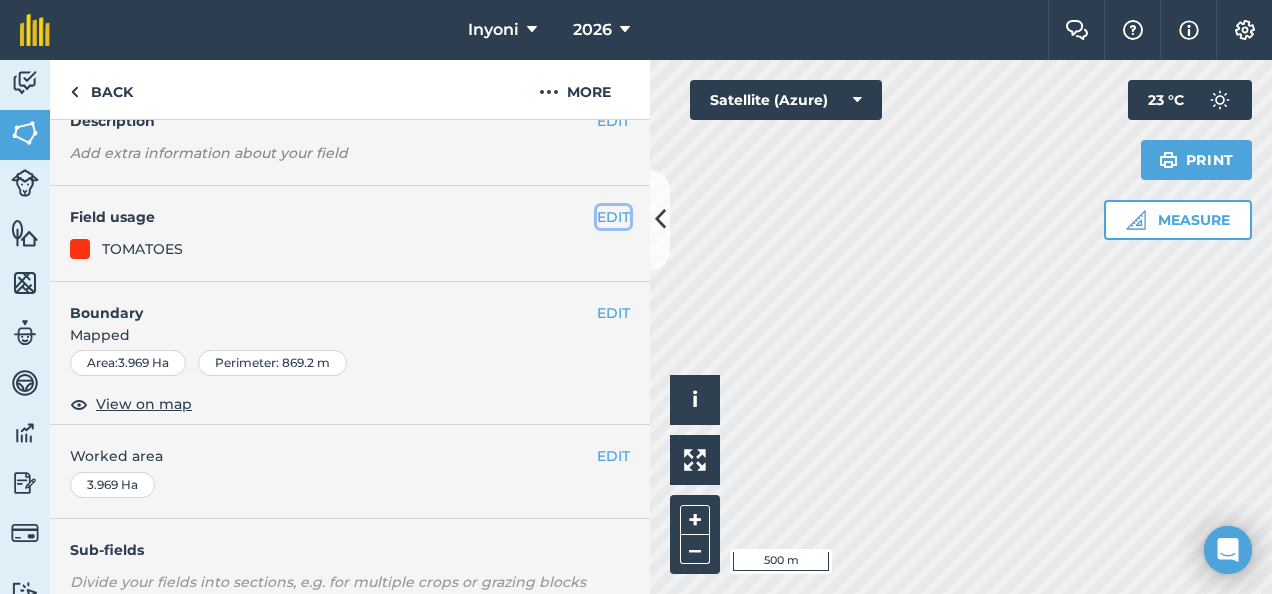click on "EDIT" at bounding box center (613, 217) 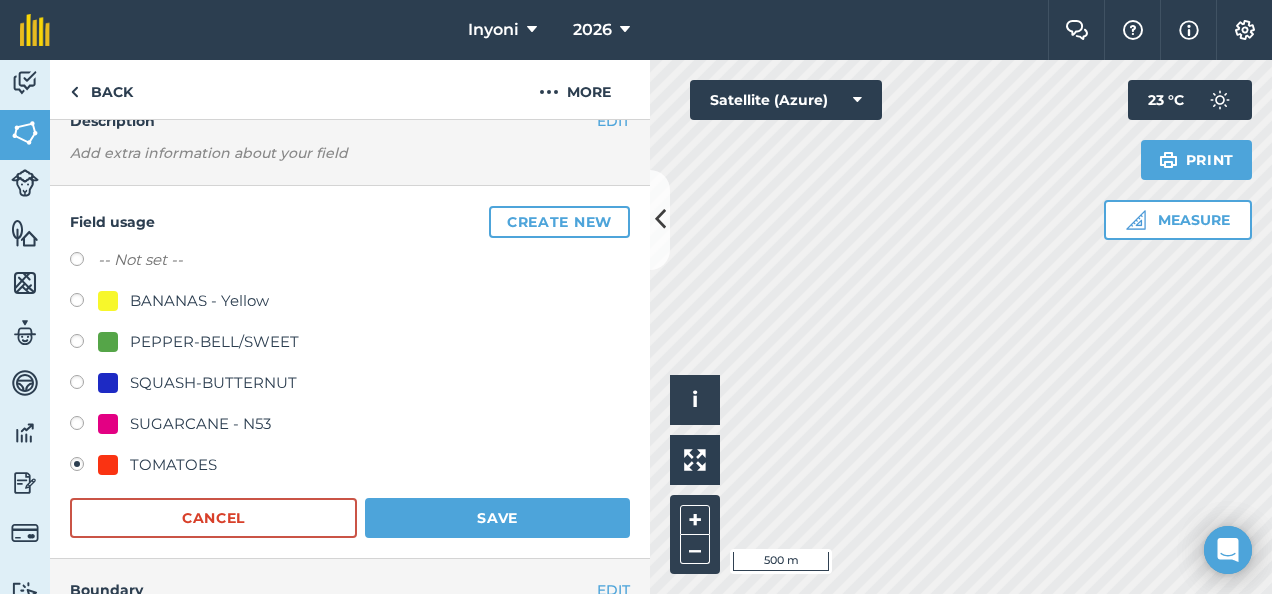 click on "BANANAS - Yellow" at bounding box center [199, 301] 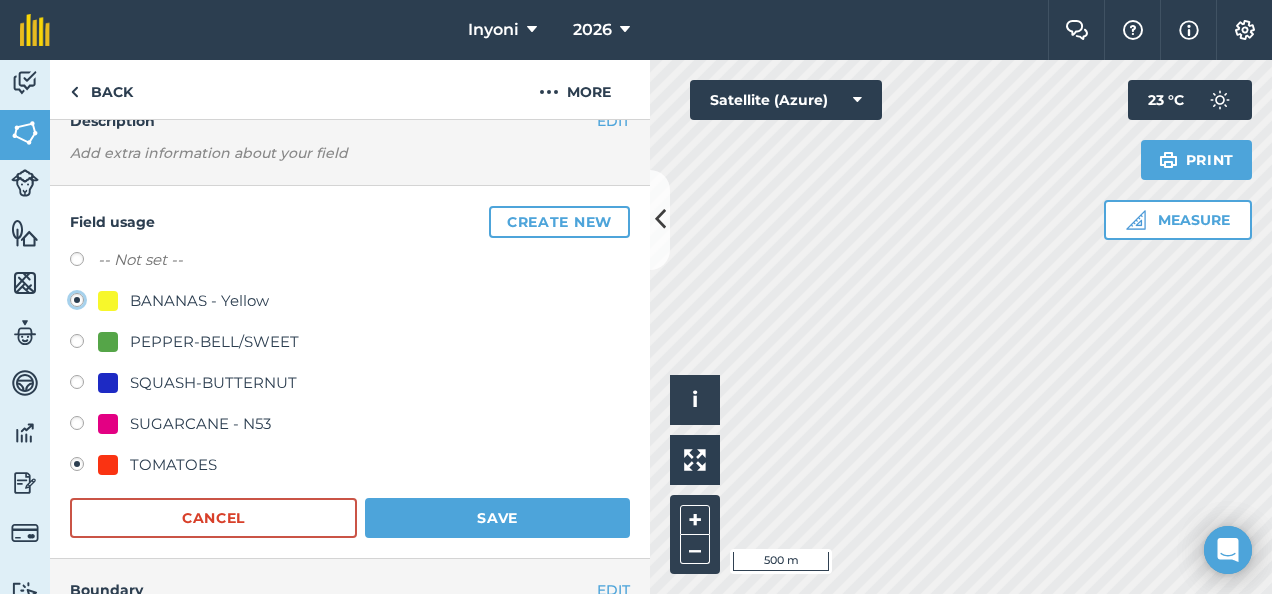 radio on "true" 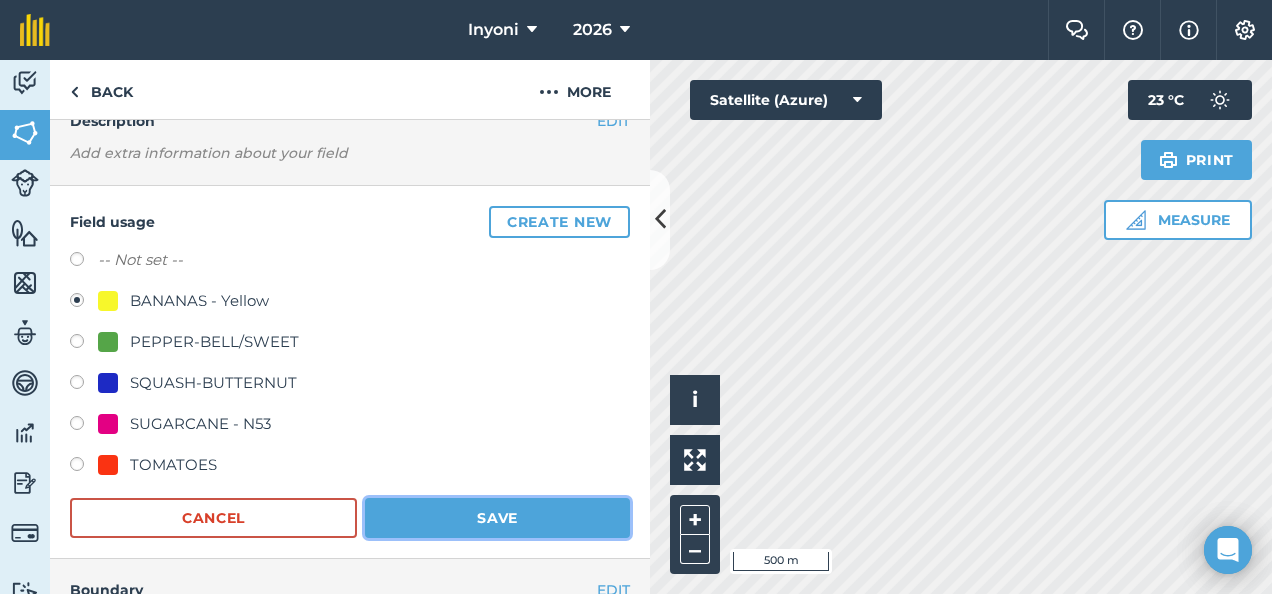 click on "Save" at bounding box center (497, 518) 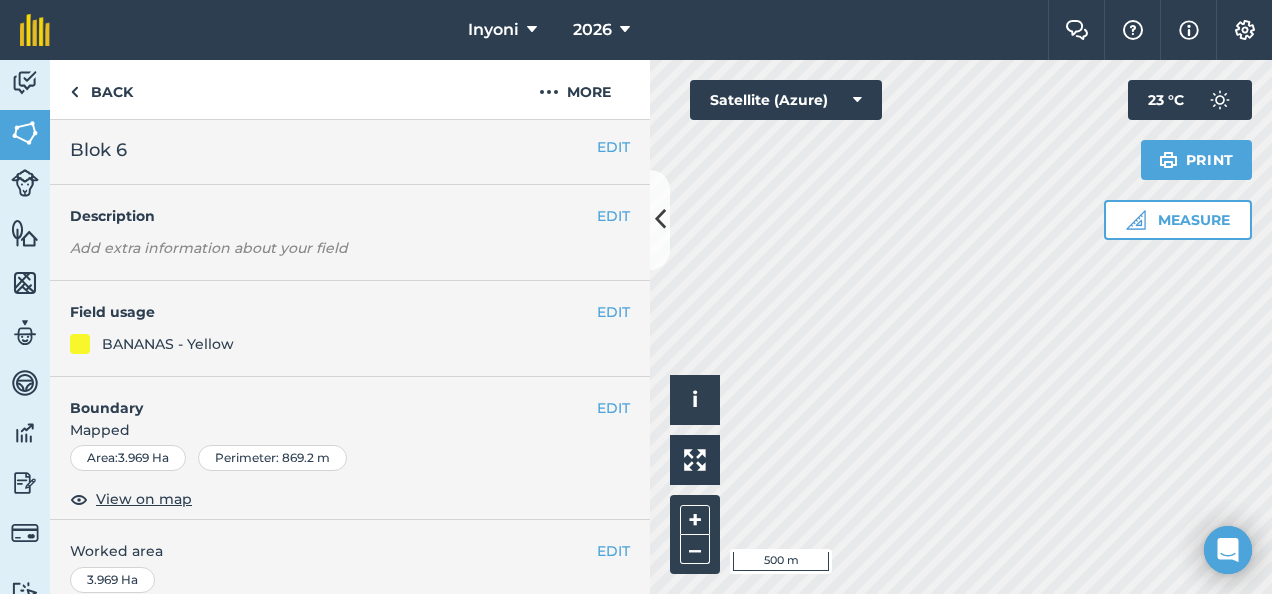 scroll, scrollTop: 0, scrollLeft: 0, axis: both 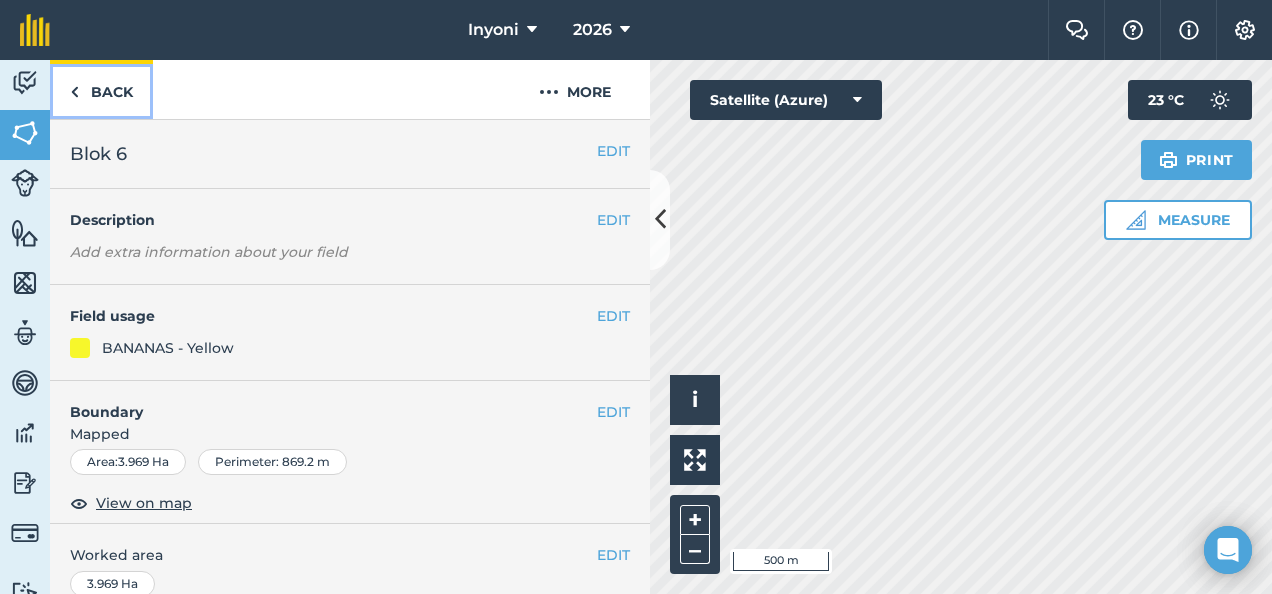 click on "Back" at bounding box center (101, 89) 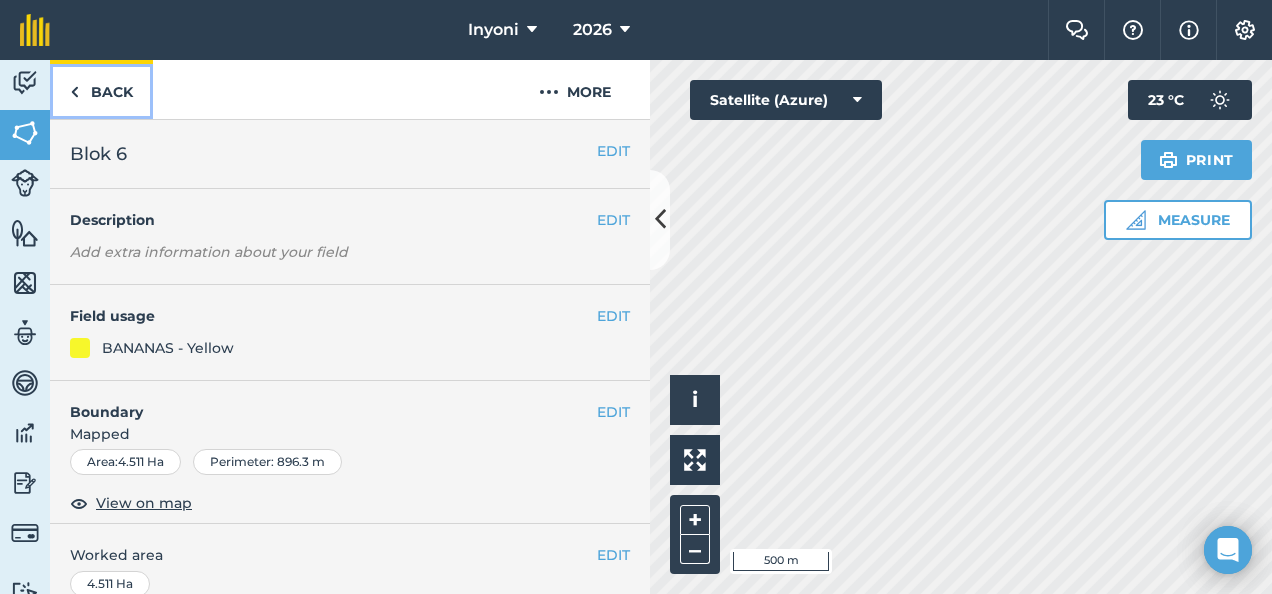 click on "Back" at bounding box center [101, 89] 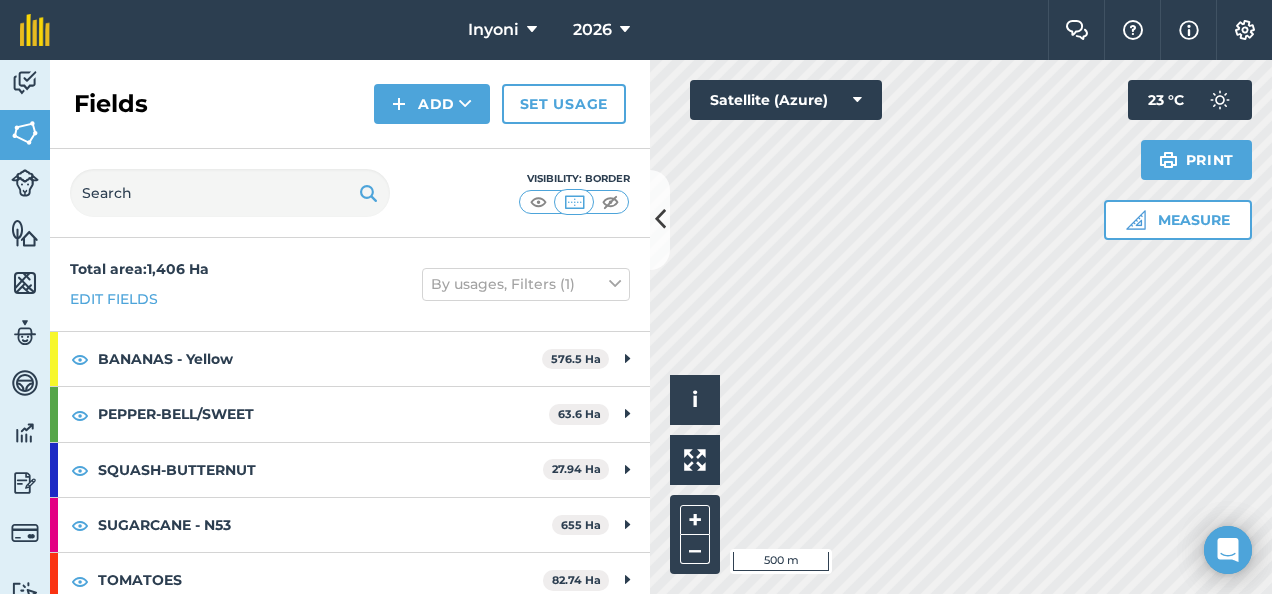 scroll, scrollTop: 11, scrollLeft: 0, axis: vertical 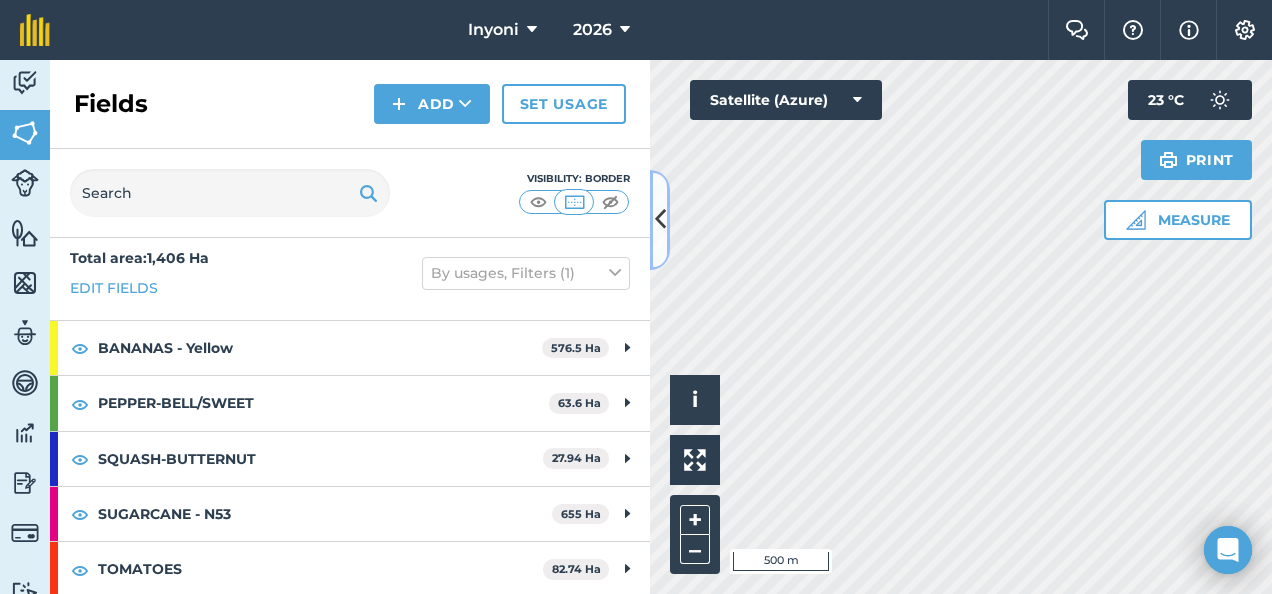 click at bounding box center [660, 220] 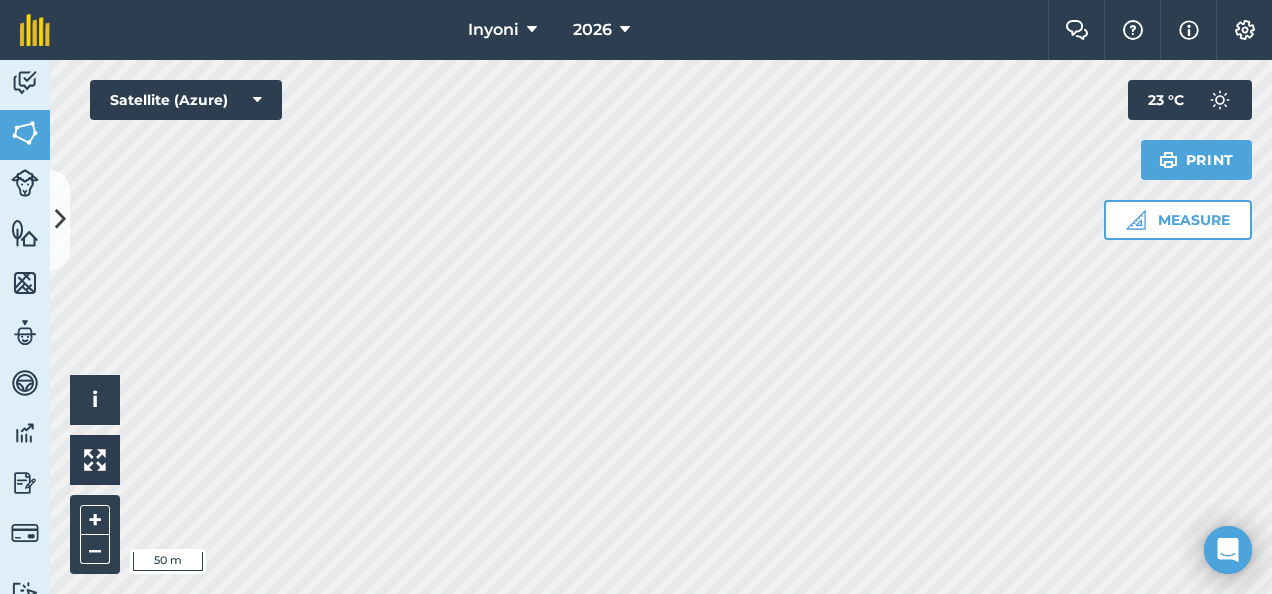 click on "Inyoni  2026 Farm Chat Help Info Settings Inyoni   -  2026 Reproduced with the permission of  Microsoft Printed on  06/08/2025 Field usages No usage set BANANAS - Yellow PEPPER-BELL/SWEET SQUASH-BUTTERNUT SUGARCANE - N53 TOMATOES Feature types Trees Water Activity Fields Livestock Features Maps Team Vehicles Data Reporting Billing Tutorials Tutorials Fields   Add   Set usage Visibility: Border Total area :  1,406   Ha Edit fields By usages, Filters (1) BANANAS - Yellow 576.5   Ha 001 9.757   Ha 001 6.161   Ha 001 1.018   Ha 001 7.894   Ha 001 9.635   Ha 001 9.527   Ha 001 3.647   Ha 001 6.176   Ha 001 6.208   Ha 1 6.114   Ha 12 21.27   Ha 3K 10.8   Ha 3K 1.874   Ha 3K 1.862   Ha 4K 5.796   Ha 4K 4.831   Ha 5K 5.523   Ha 5K 3.317   Ha 6KA 2.781   Ha 8KA 2.816   Ha A 2.779   Ha A 2.792   Ha A 2.713   Ha A 2.737   Ha A 2.837   Ha A 2.865   Ha B 3.301   Ha B 3.617   Ha B 3.478   Ha B 3.509   Ha B 3.593   Ha B 3.578   Ha Blok 1 8.596   Ha Blok 2 6.362   Ha Blok 2 1.628   Ha Blok 3 10.16   Ha Blok 6" at bounding box center (636, 297) 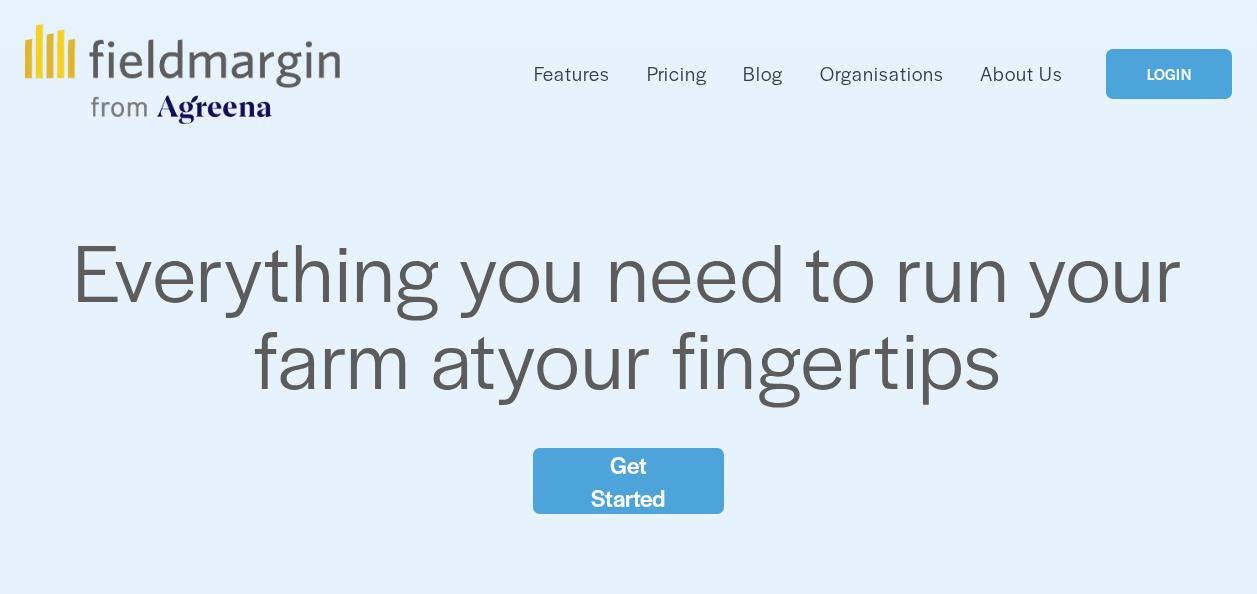 scroll, scrollTop: 0, scrollLeft: 0, axis: both 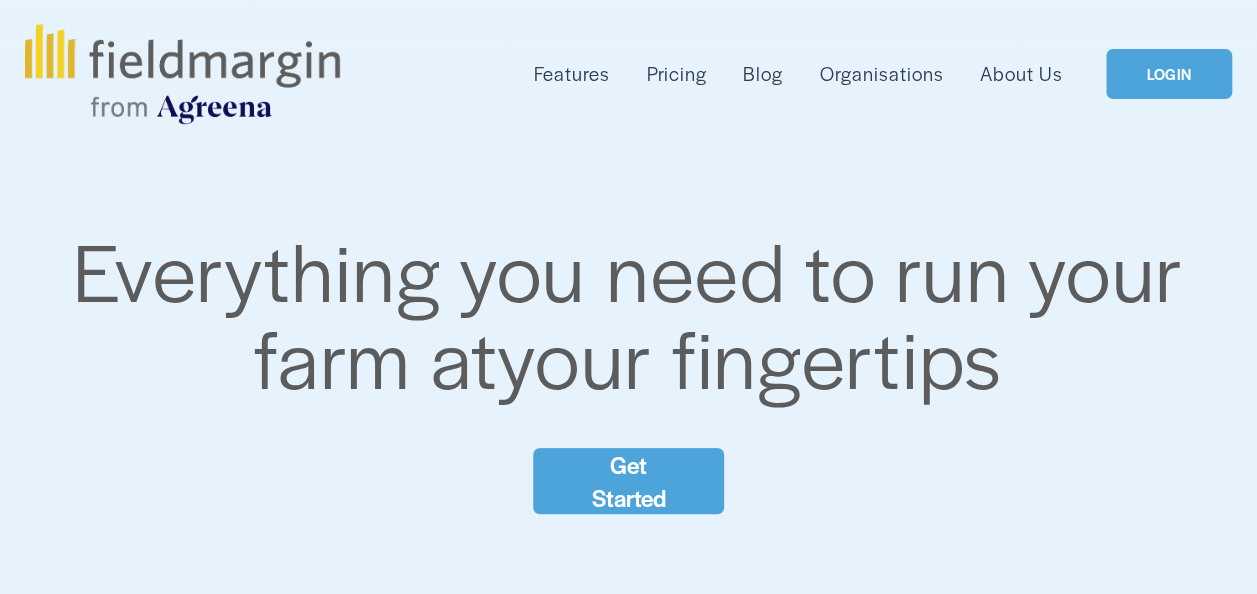click on "LOGIN" at bounding box center (1169, 74) 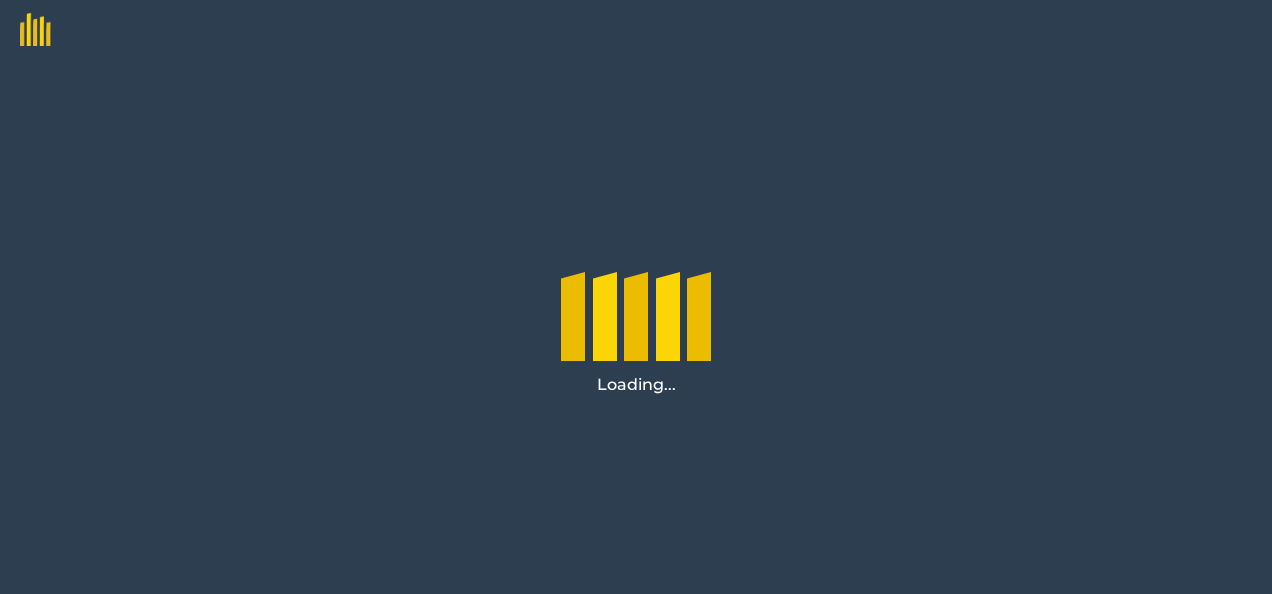 scroll, scrollTop: 0, scrollLeft: 0, axis: both 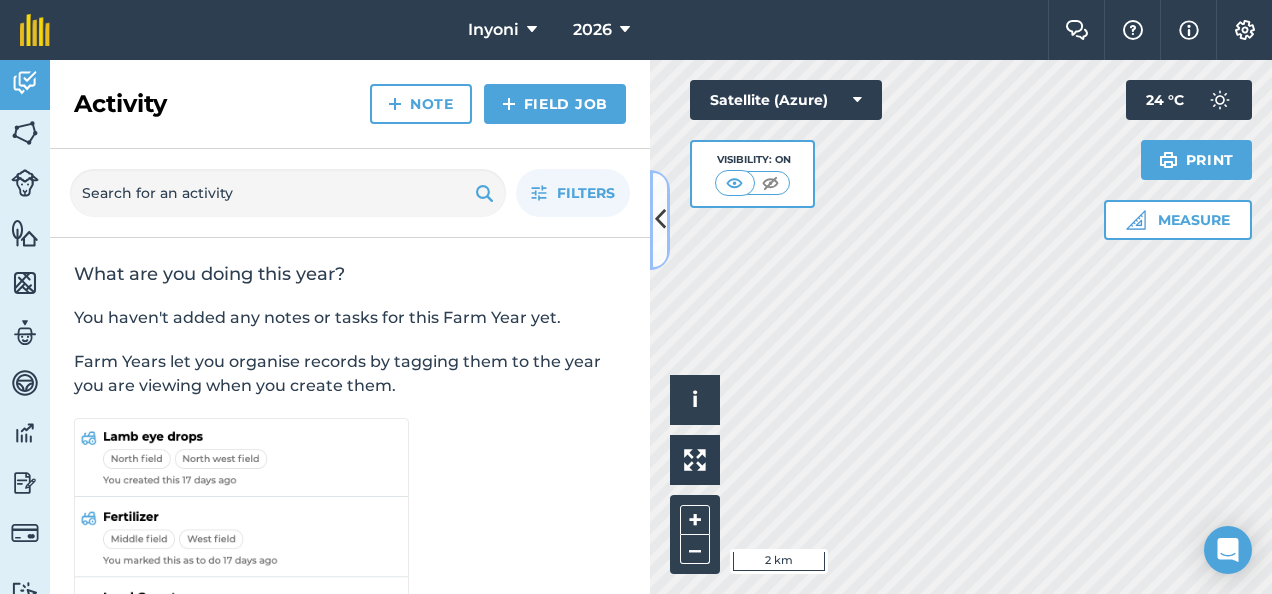 click at bounding box center (660, 219) 